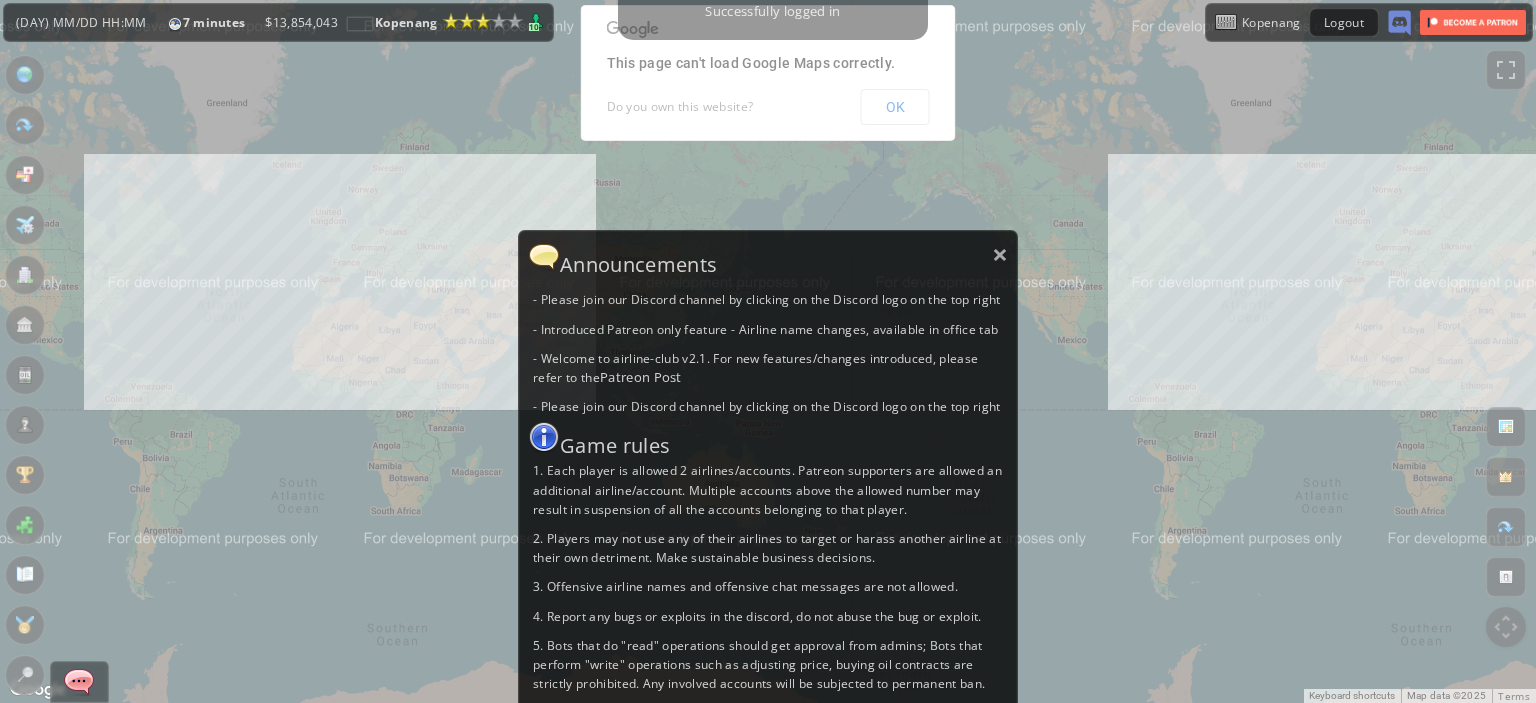 scroll, scrollTop: 0, scrollLeft: 0, axis: both 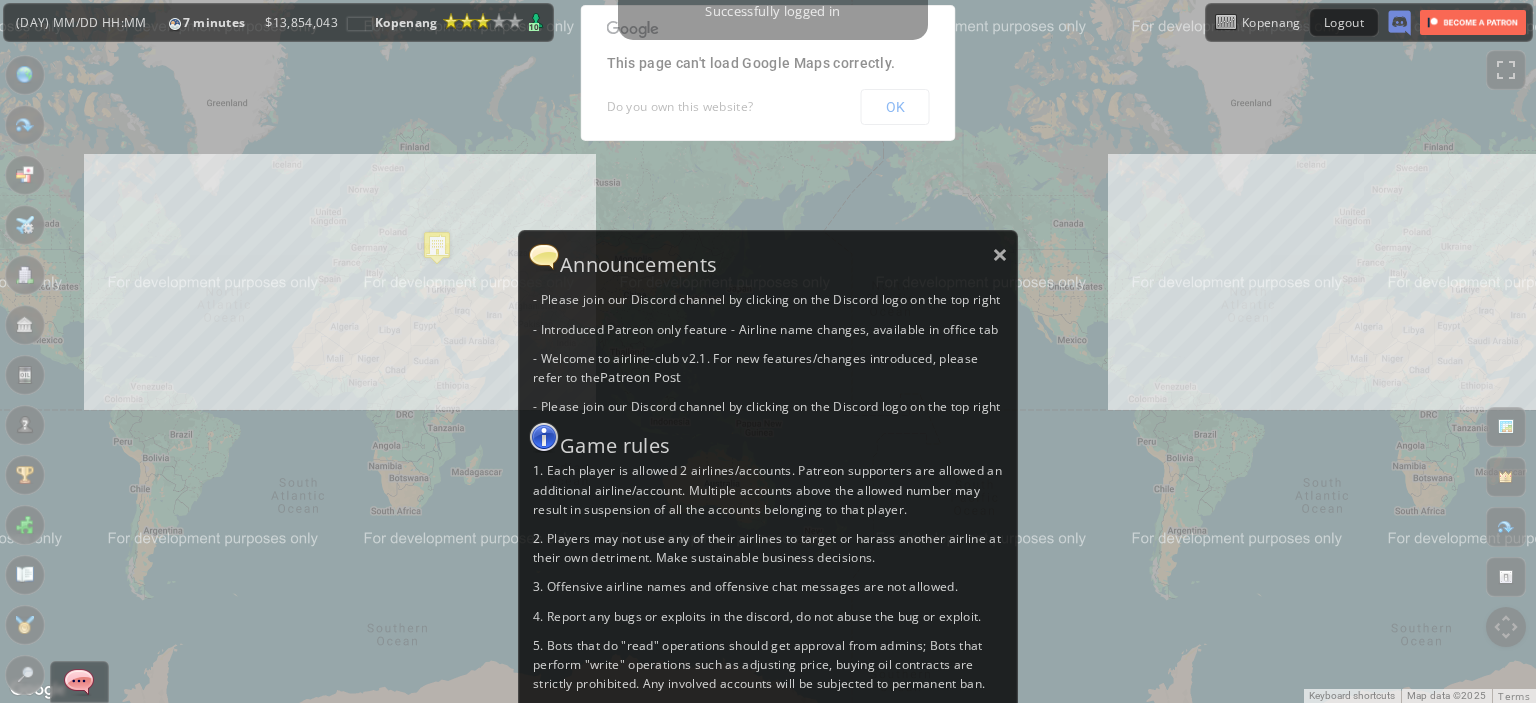 click on "Announcements" at bounding box center [768, 257] 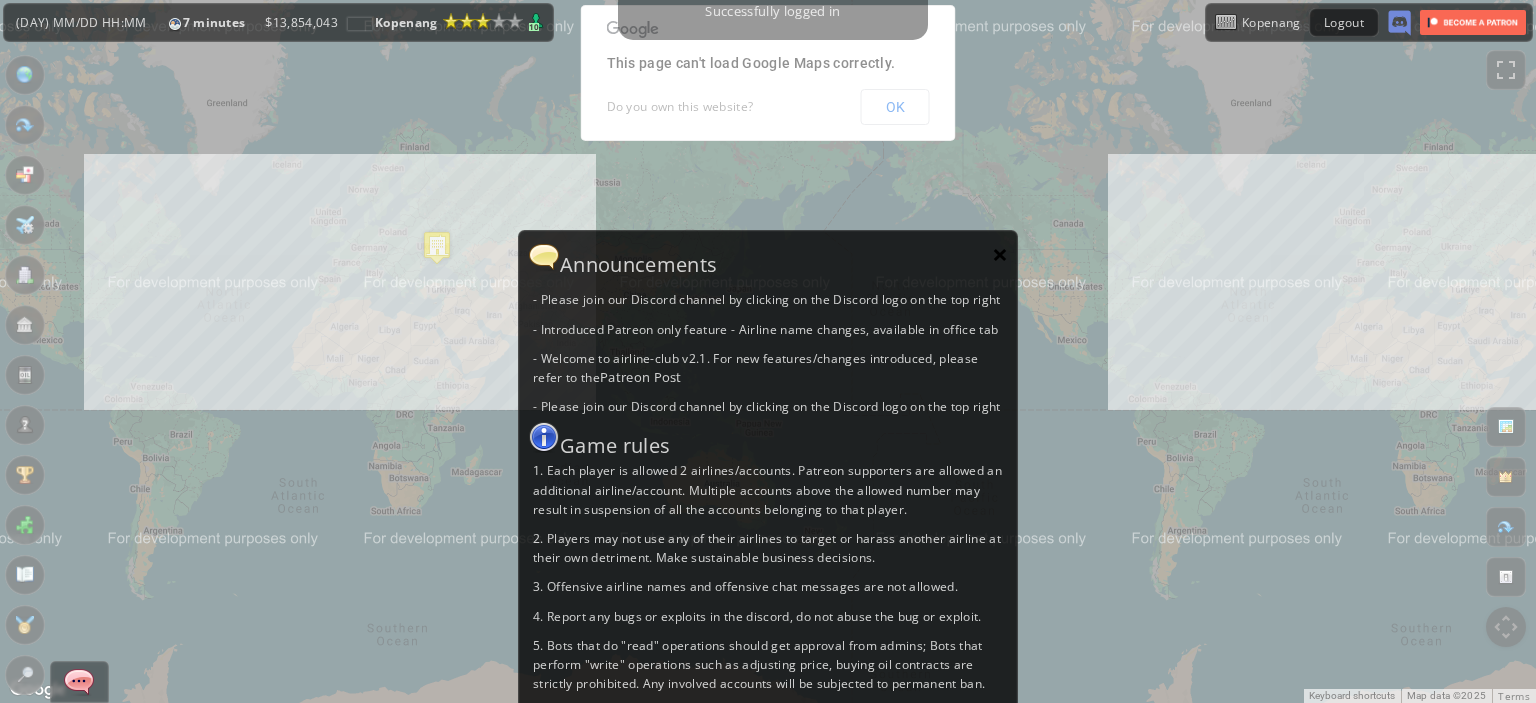 click on "×" at bounding box center (1000, 254) 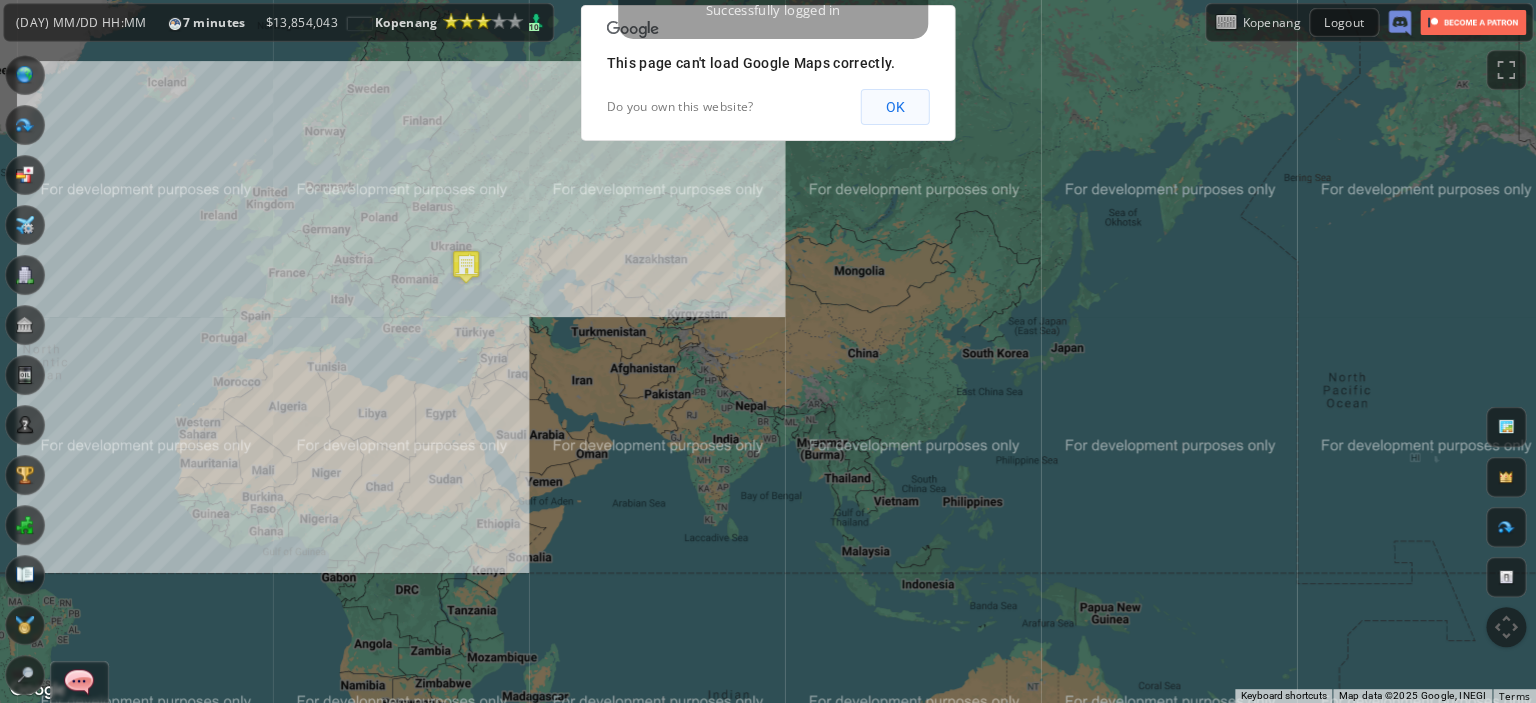 click on "OK" at bounding box center (895, 107) 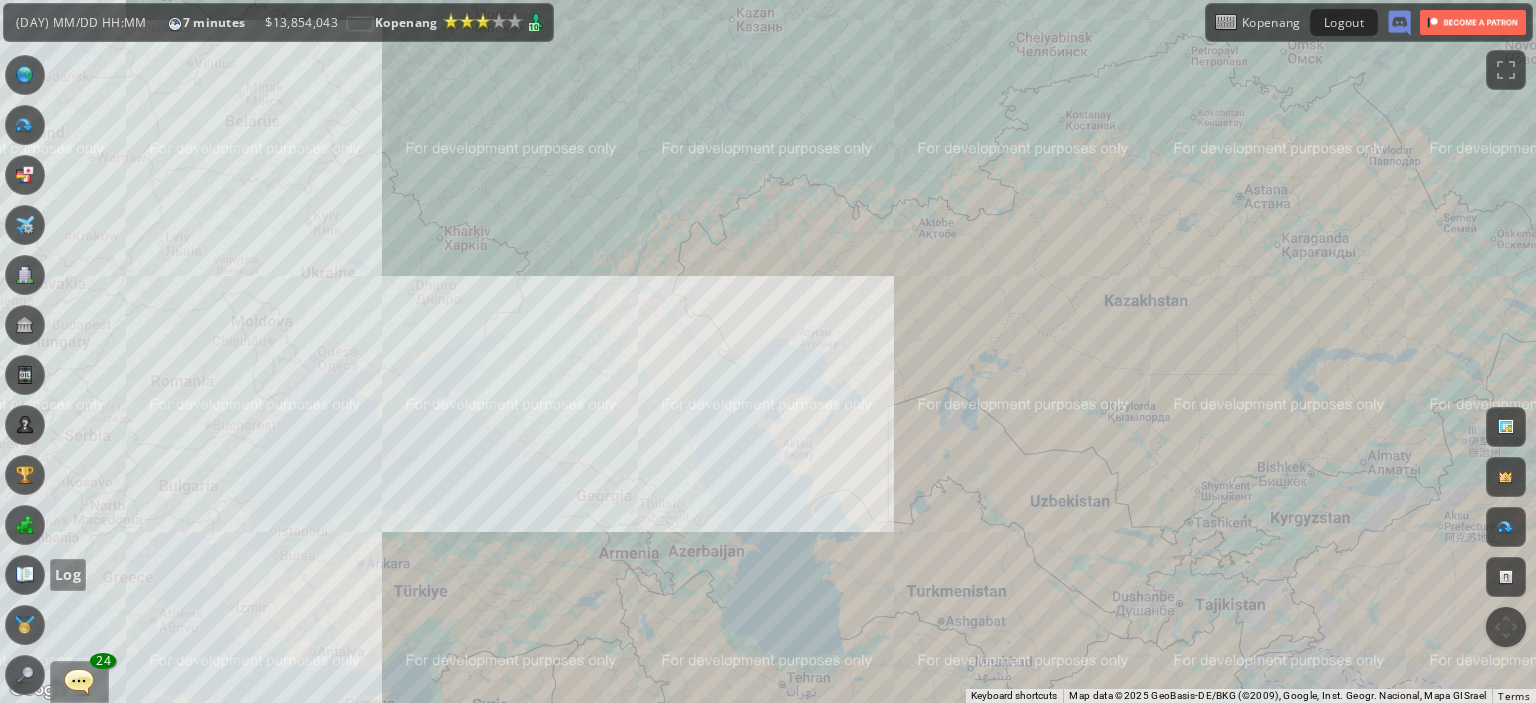 click at bounding box center (25, 575) 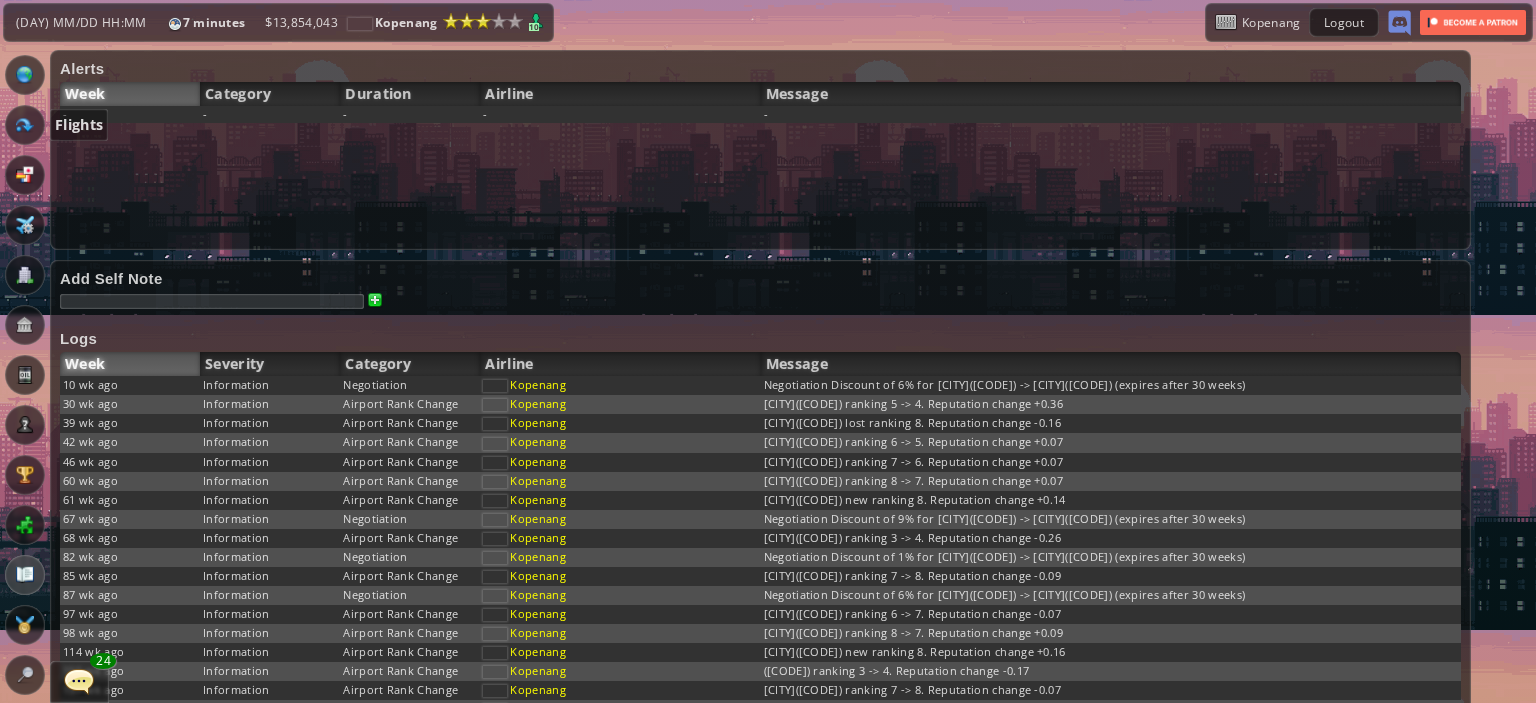 click at bounding box center (25, 125) 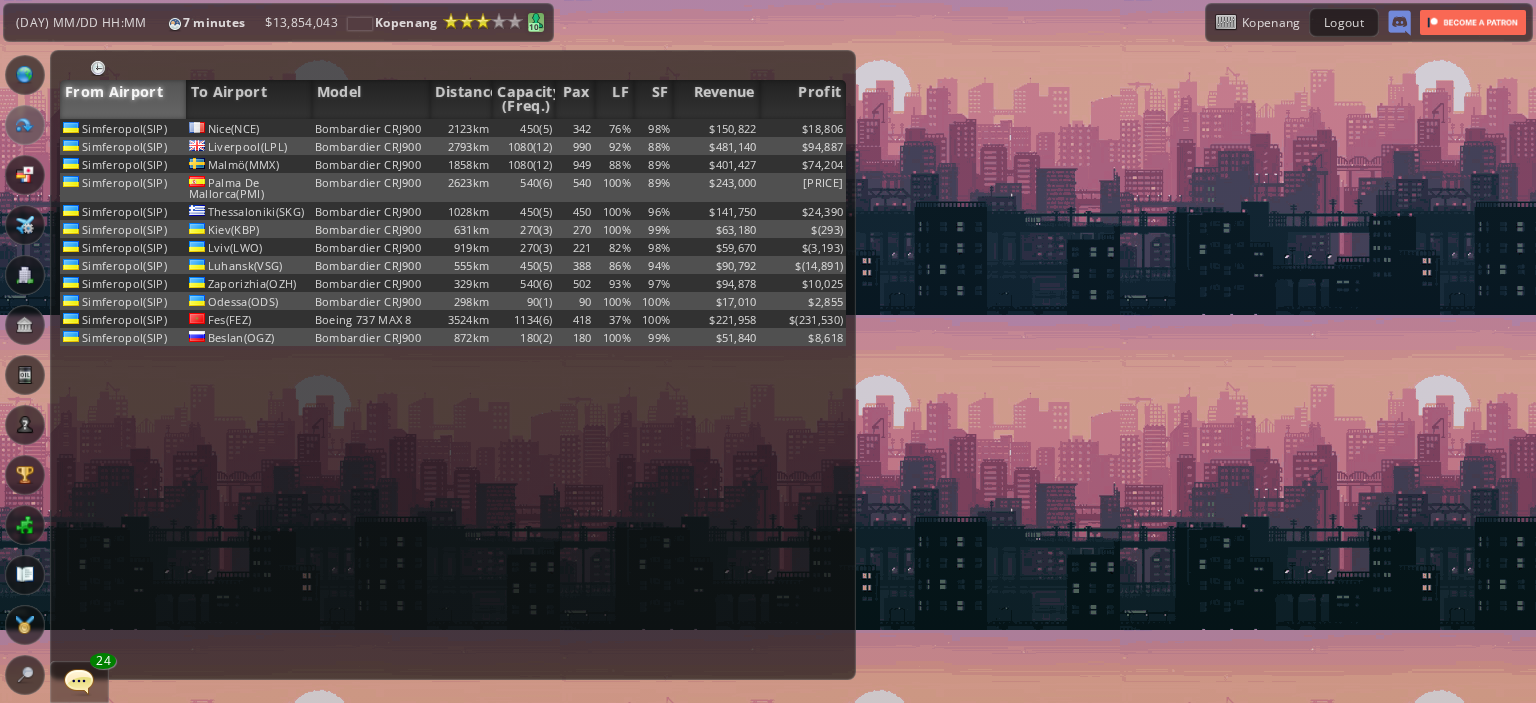 click on "10" at bounding box center [534, 27] 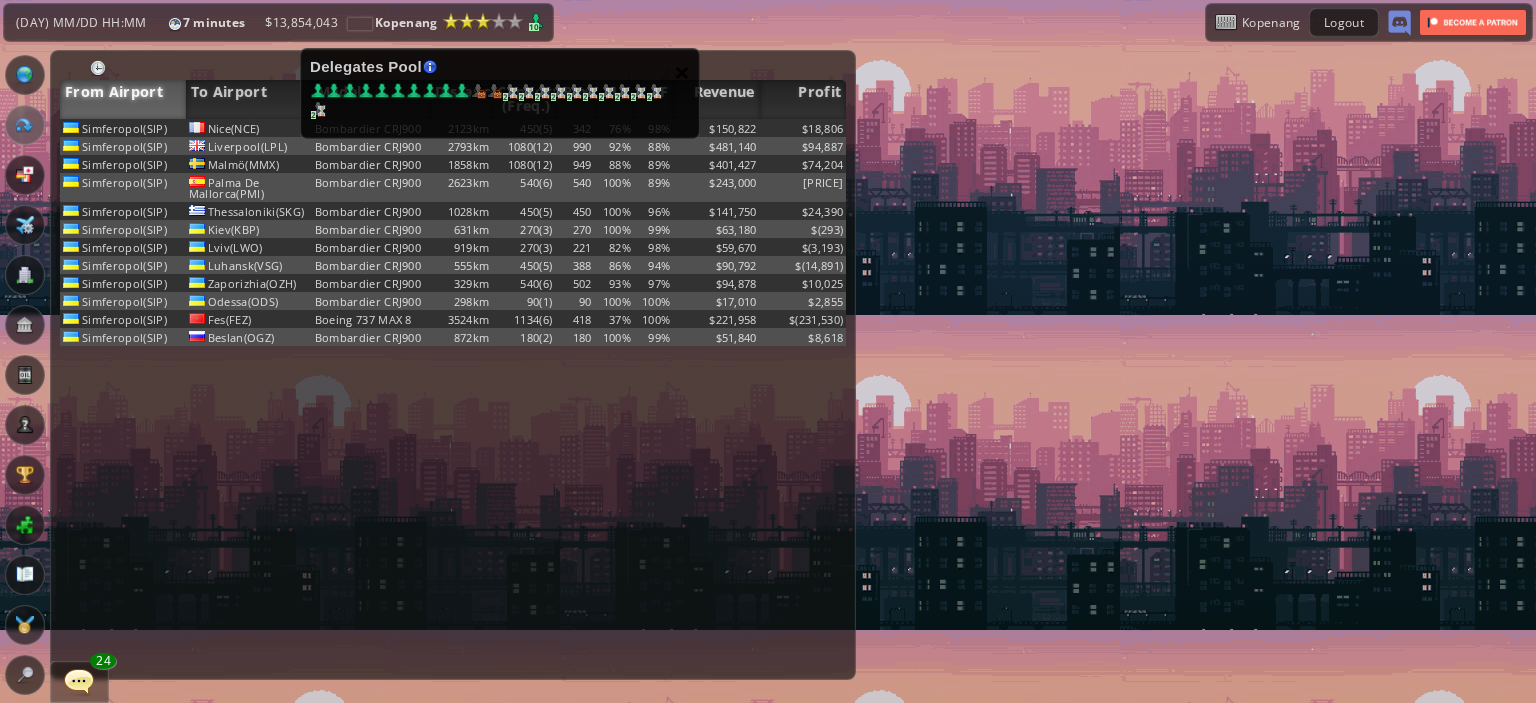 click on "×" at bounding box center (682, 72) 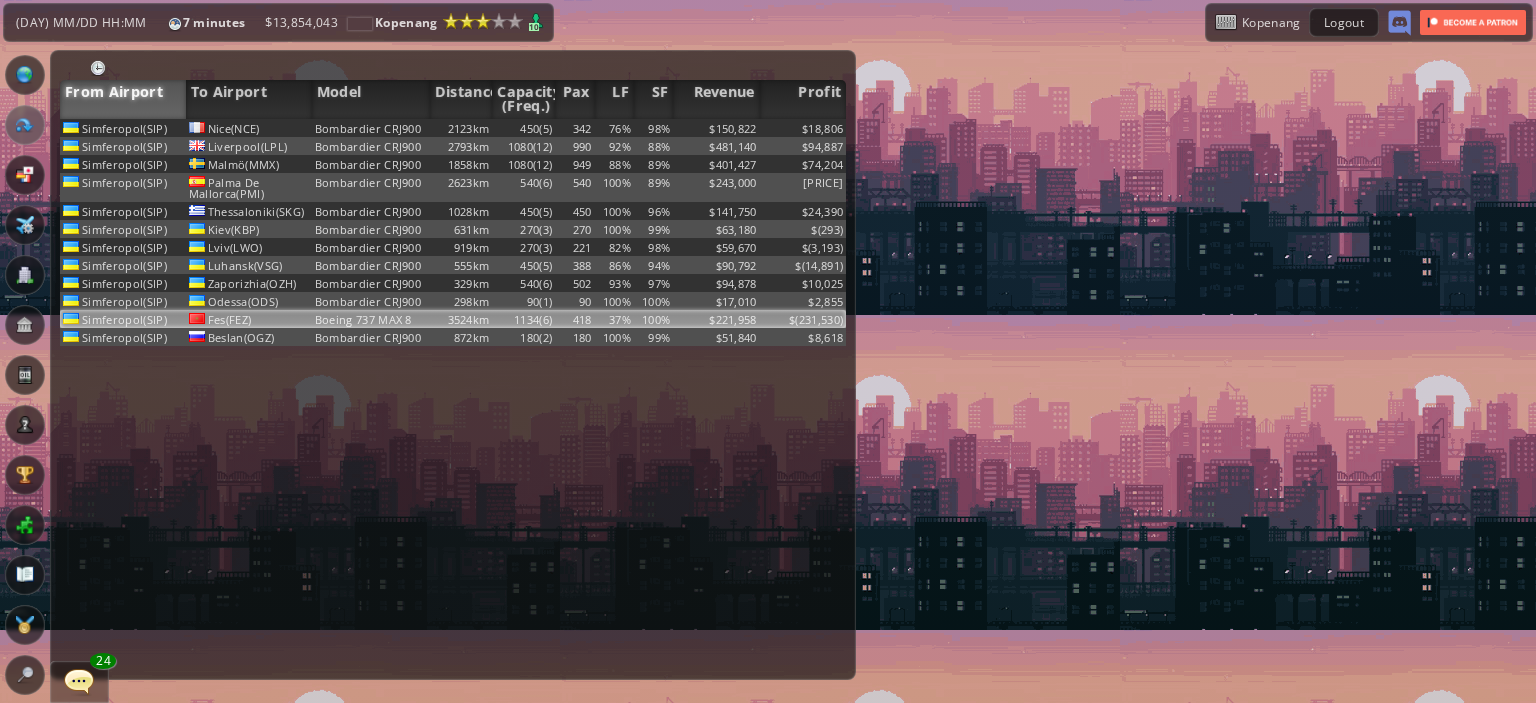 click on "Boeing 737 MAX 8" at bounding box center (371, 128) 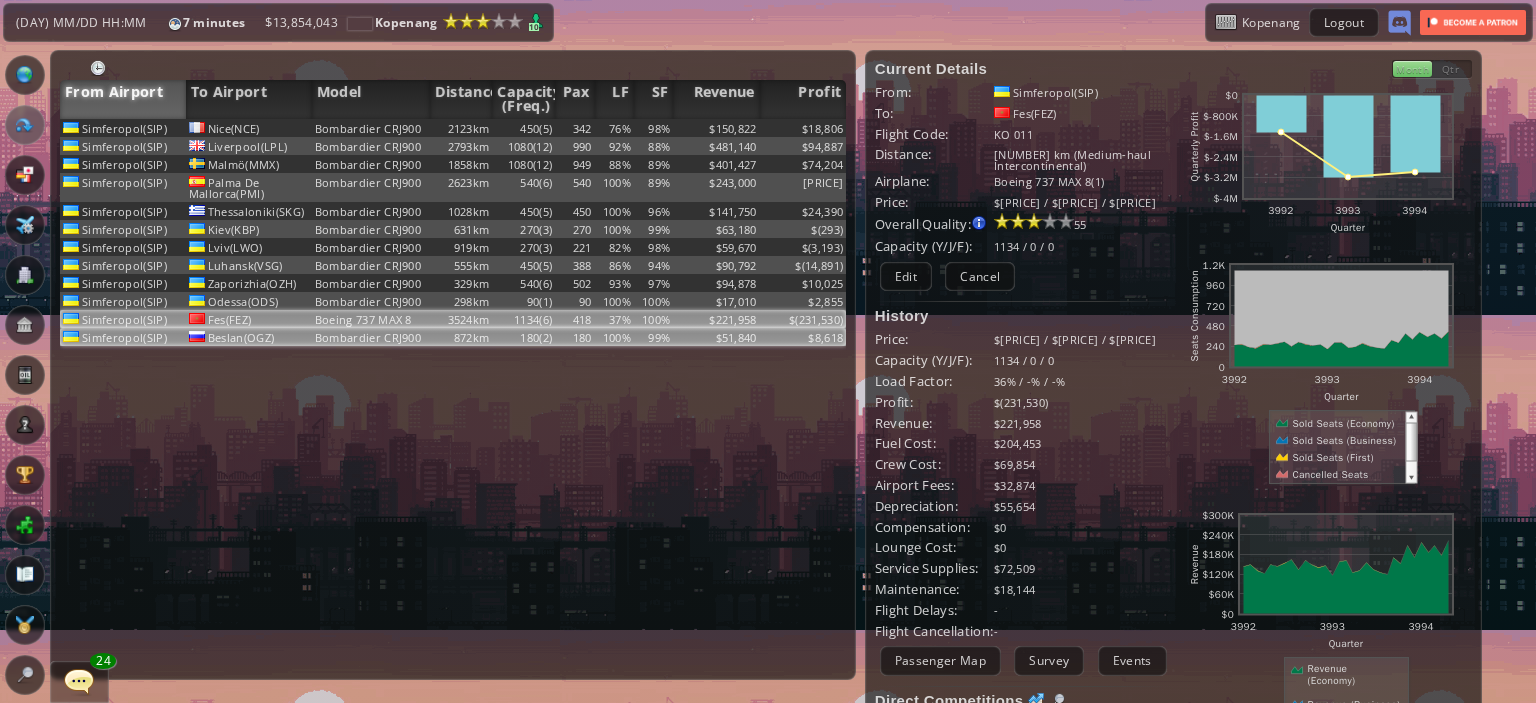 click on "Bombardier CRJ900" at bounding box center (371, 128) 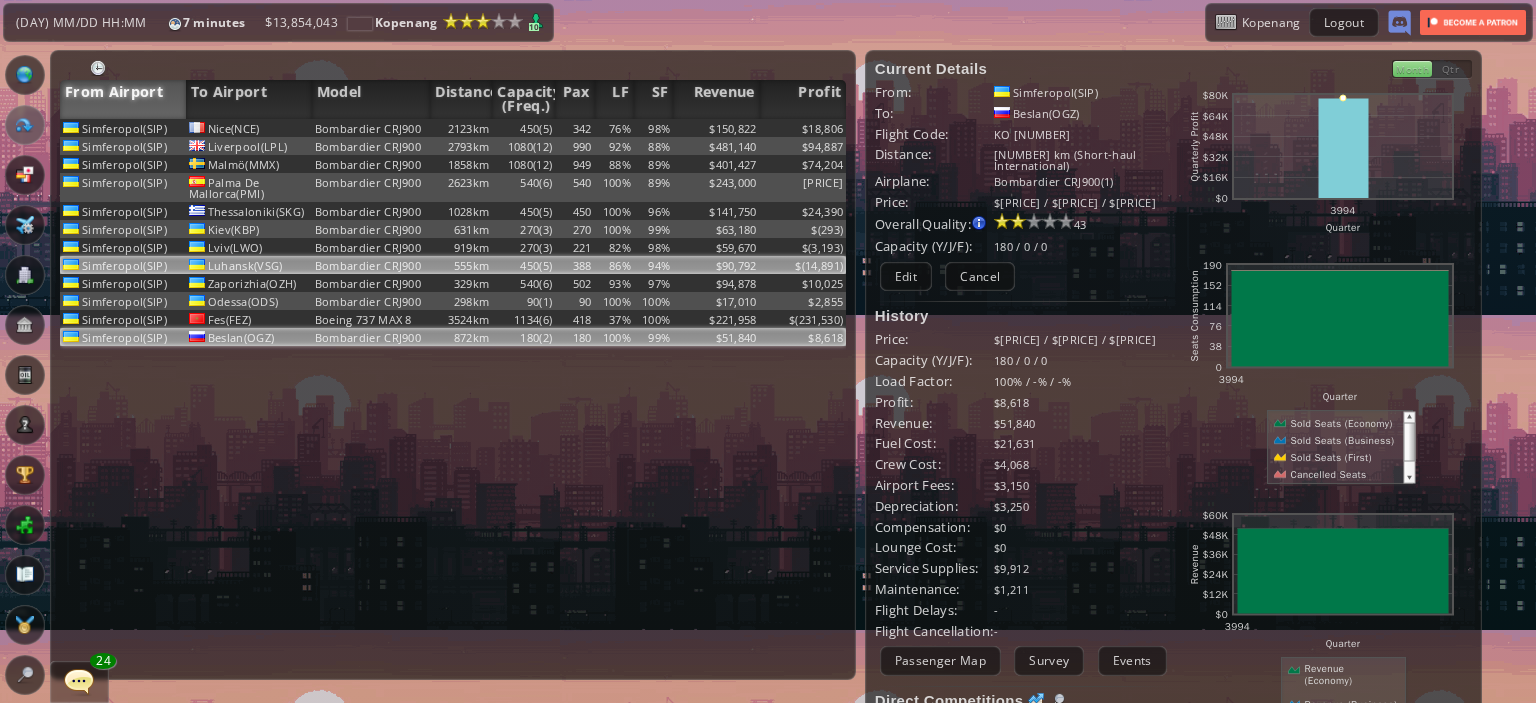 click on "94%" at bounding box center [653, 128] 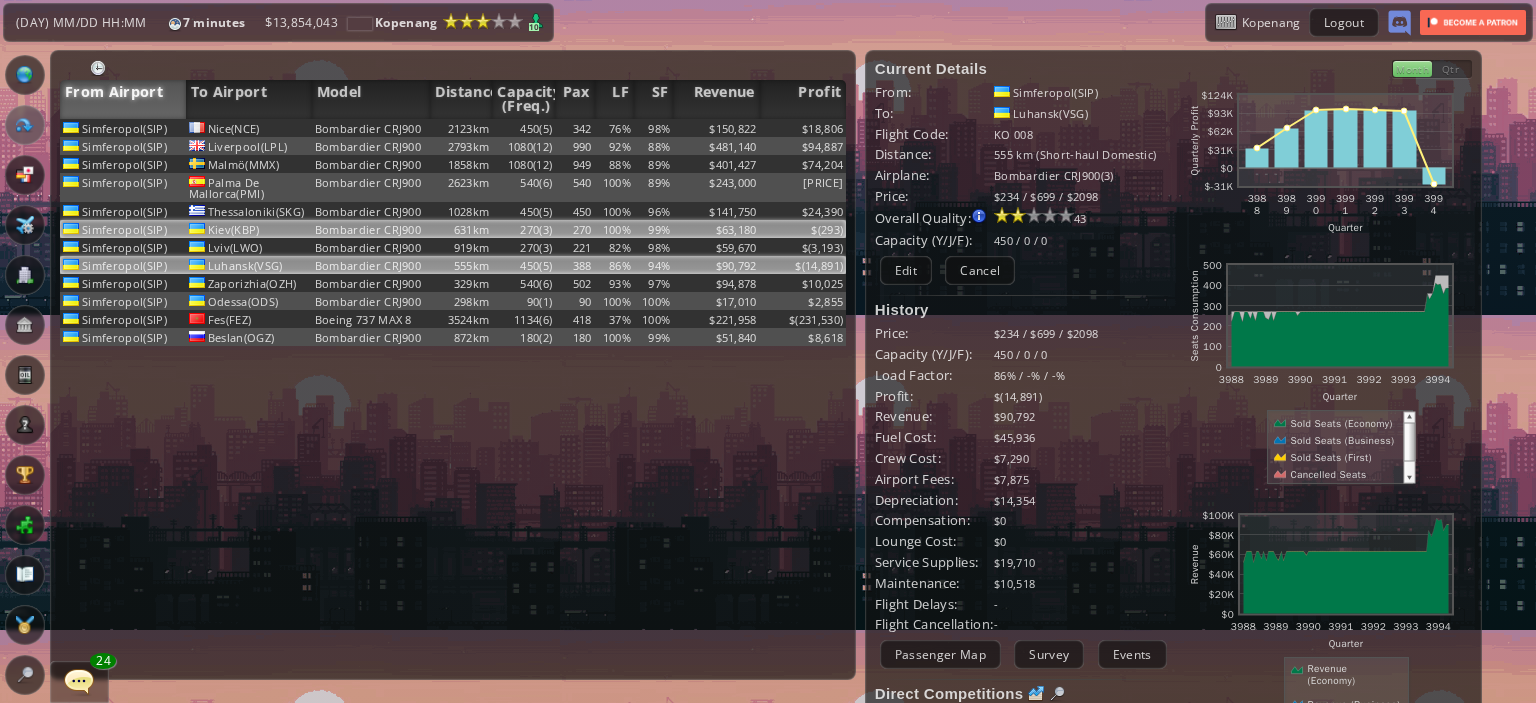 click on "99%" at bounding box center [653, 128] 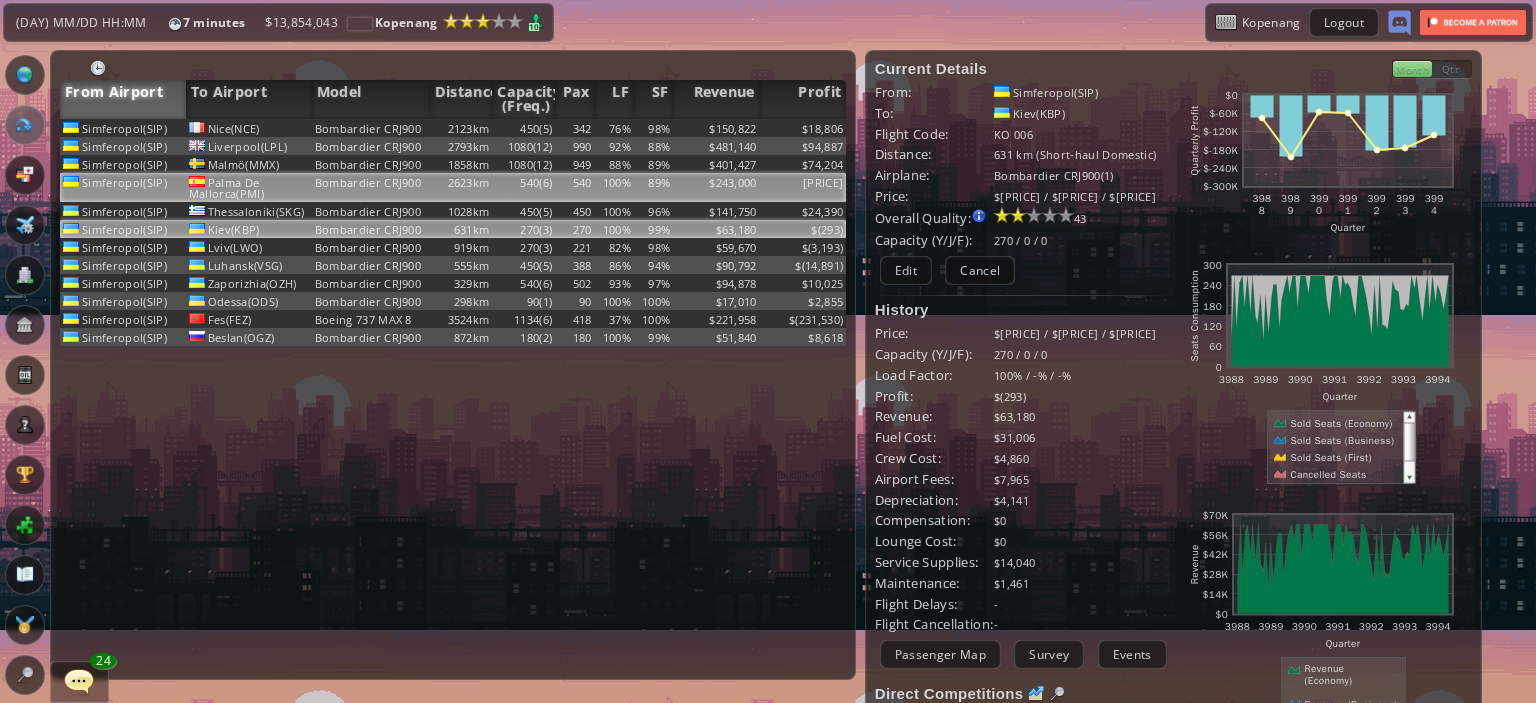 click on "100%" at bounding box center (614, 128) 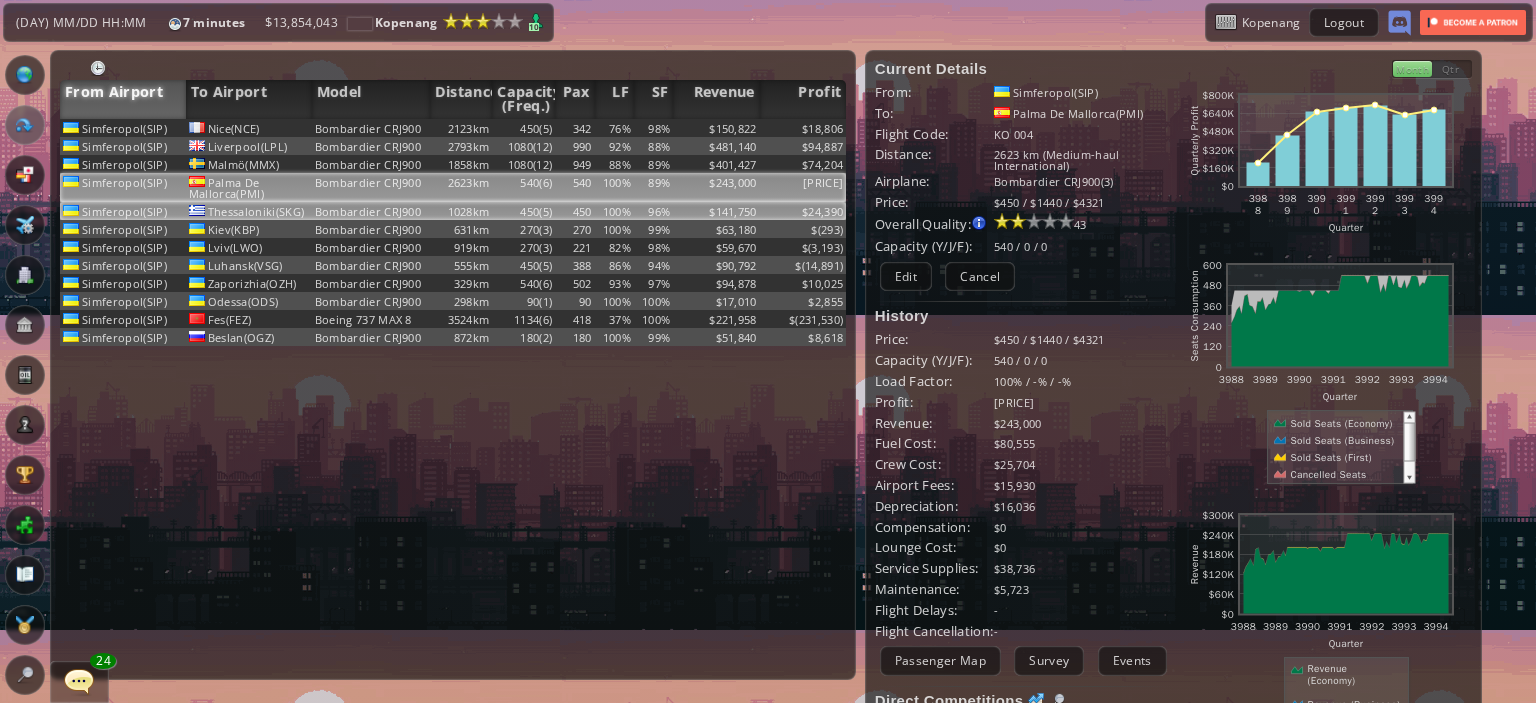click on "96%" at bounding box center [653, 128] 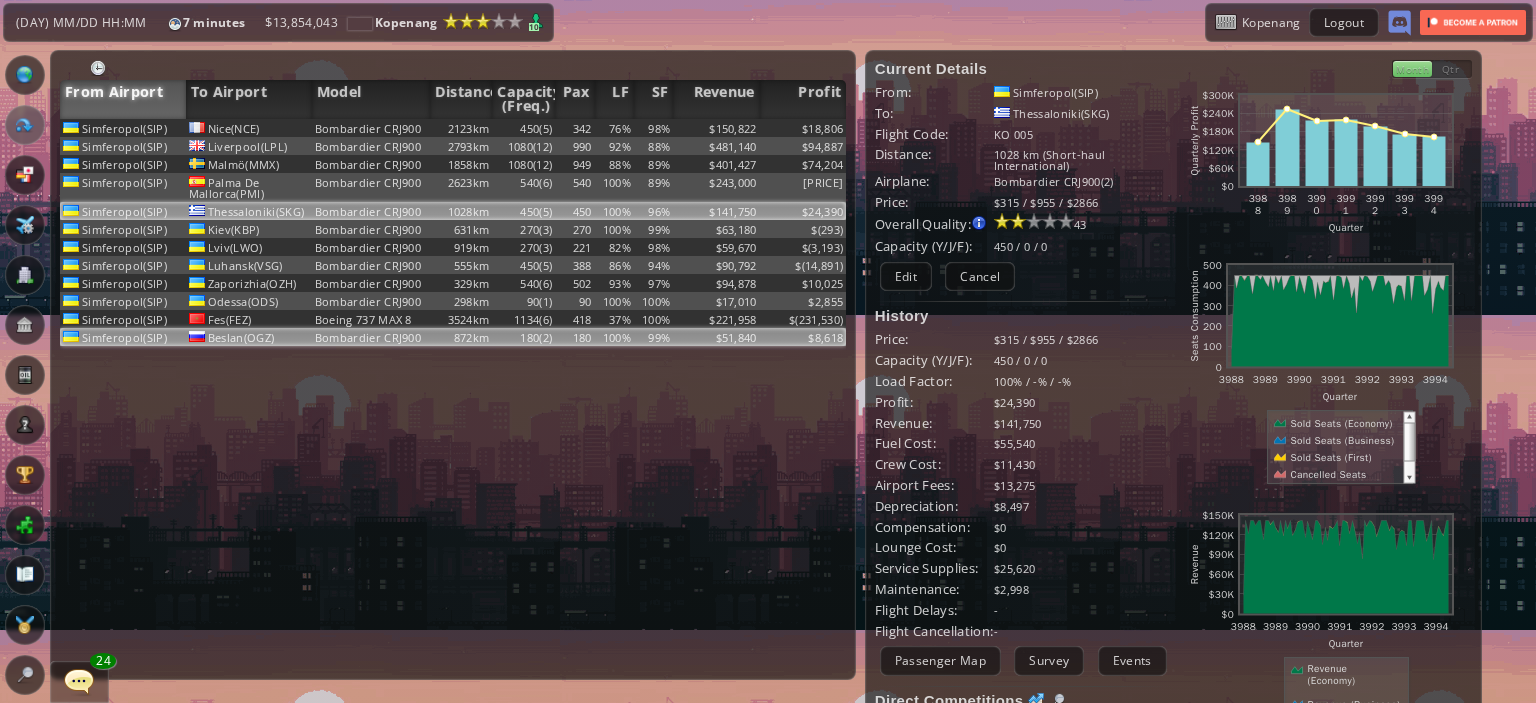 click on "99%" at bounding box center (653, 128) 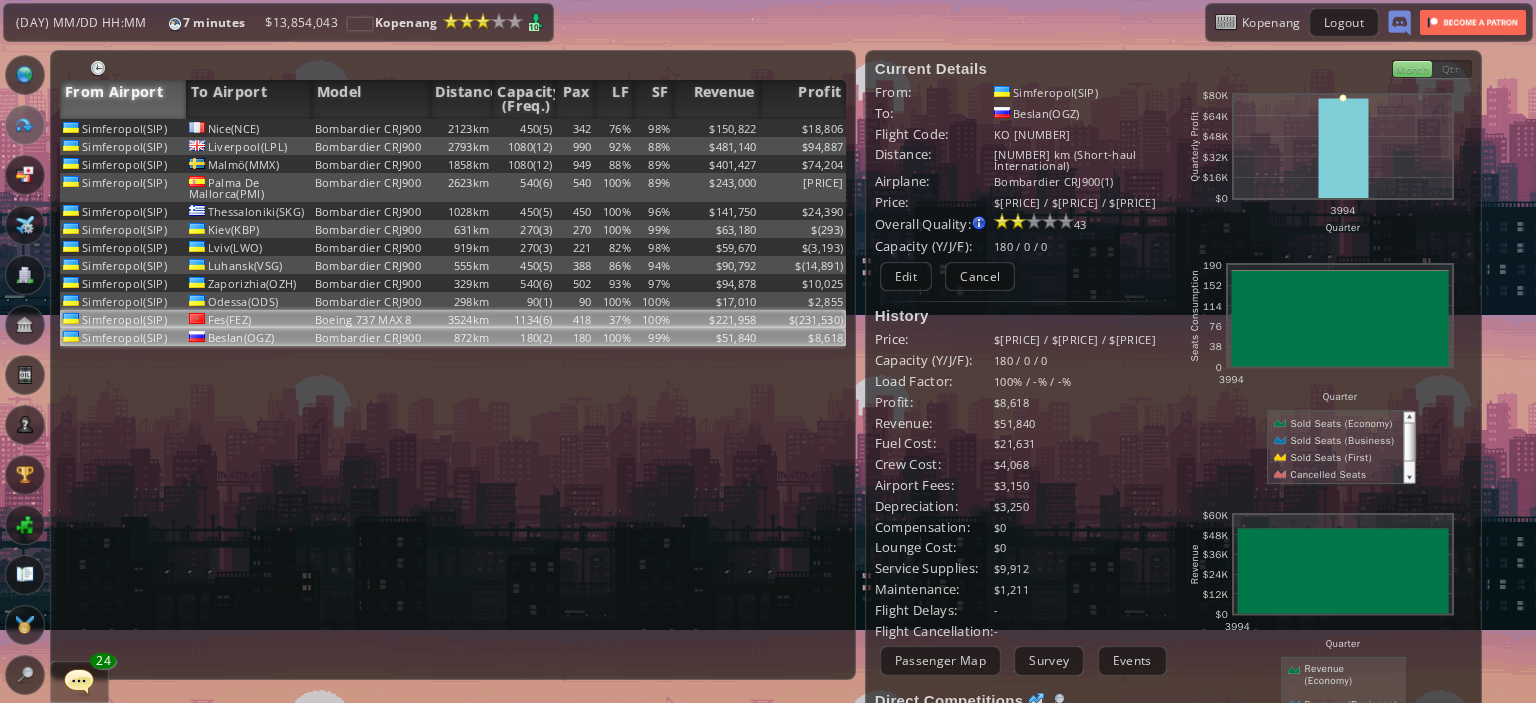 click on "100%" at bounding box center (653, 128) 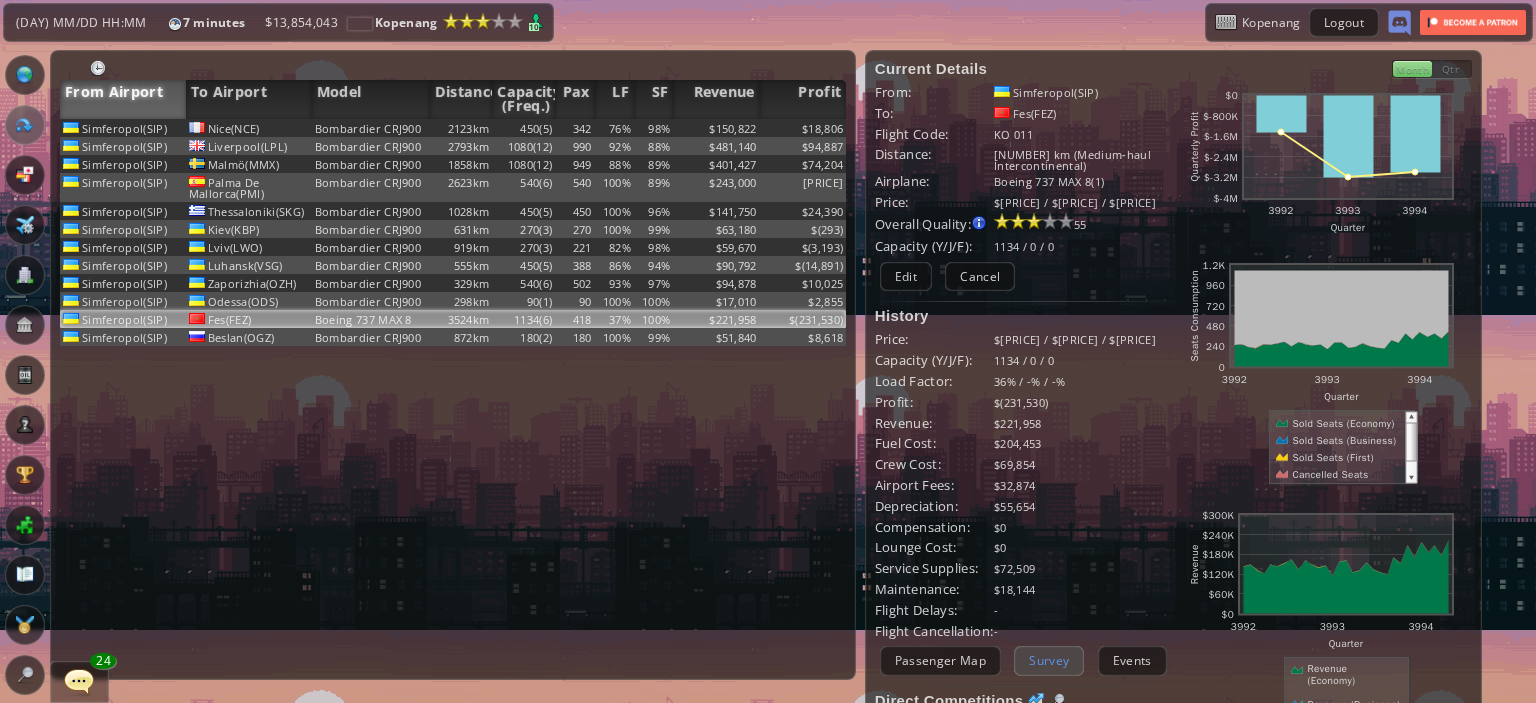 click on "Survey" at bounding box center (1049, 660) 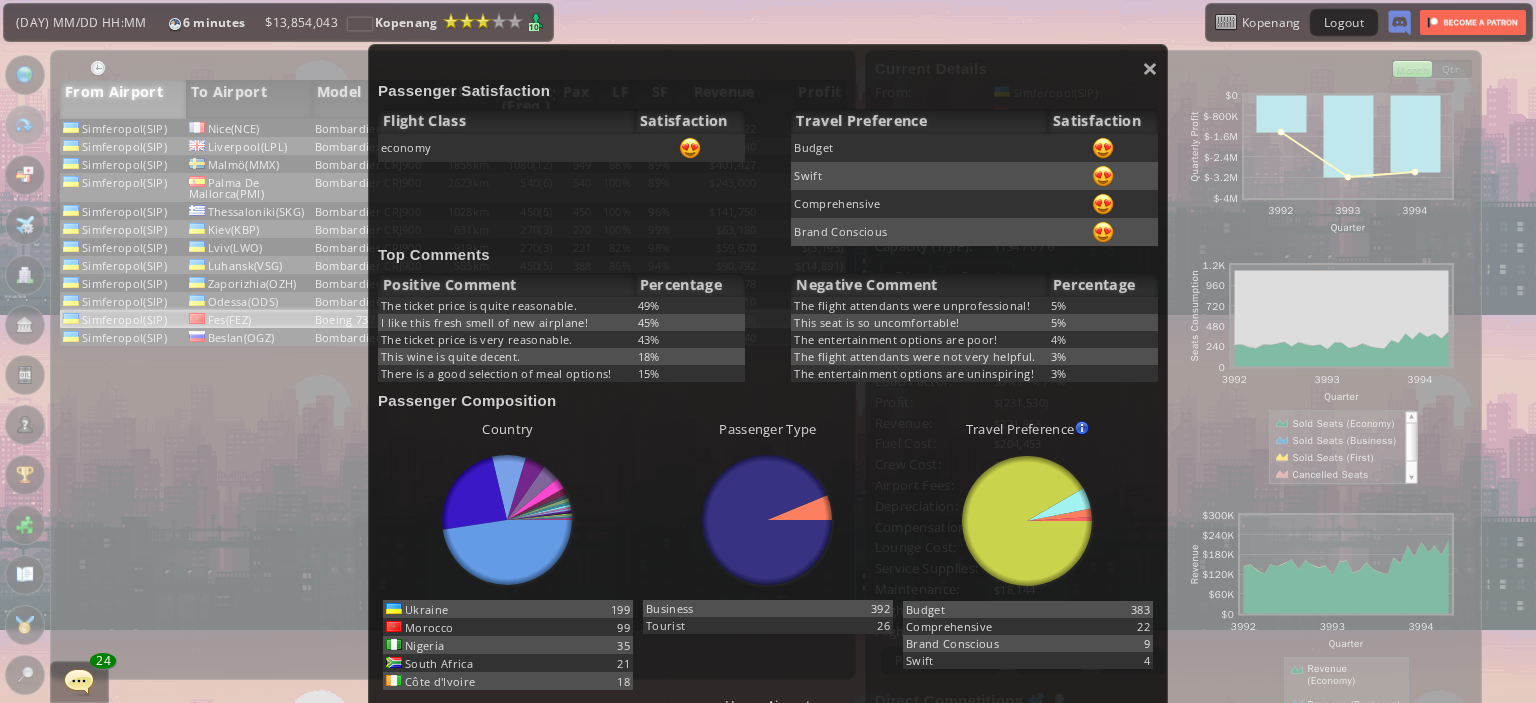 scroll, scrollTop: 0, scrollLeft: 0, axis: both 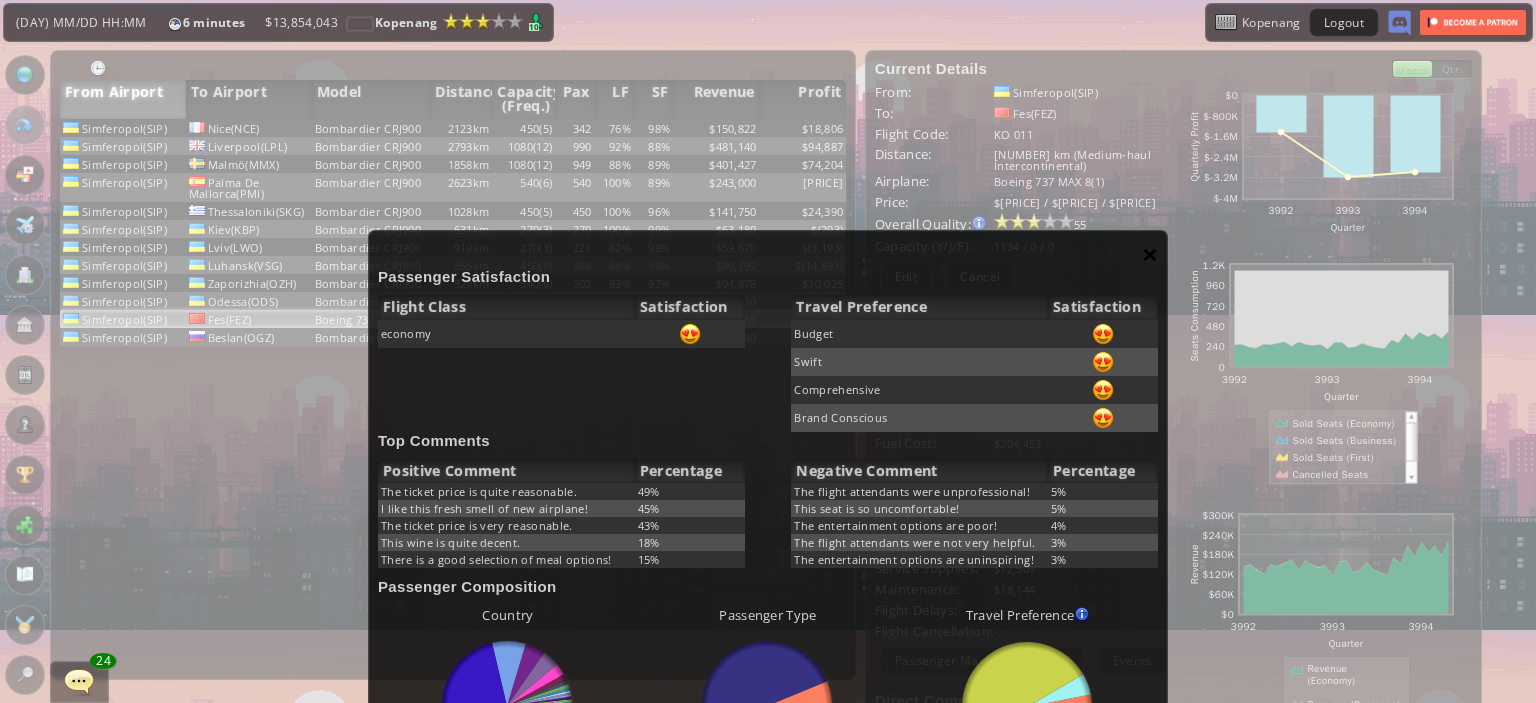 click on "×" at bounding box center (1150, 254) 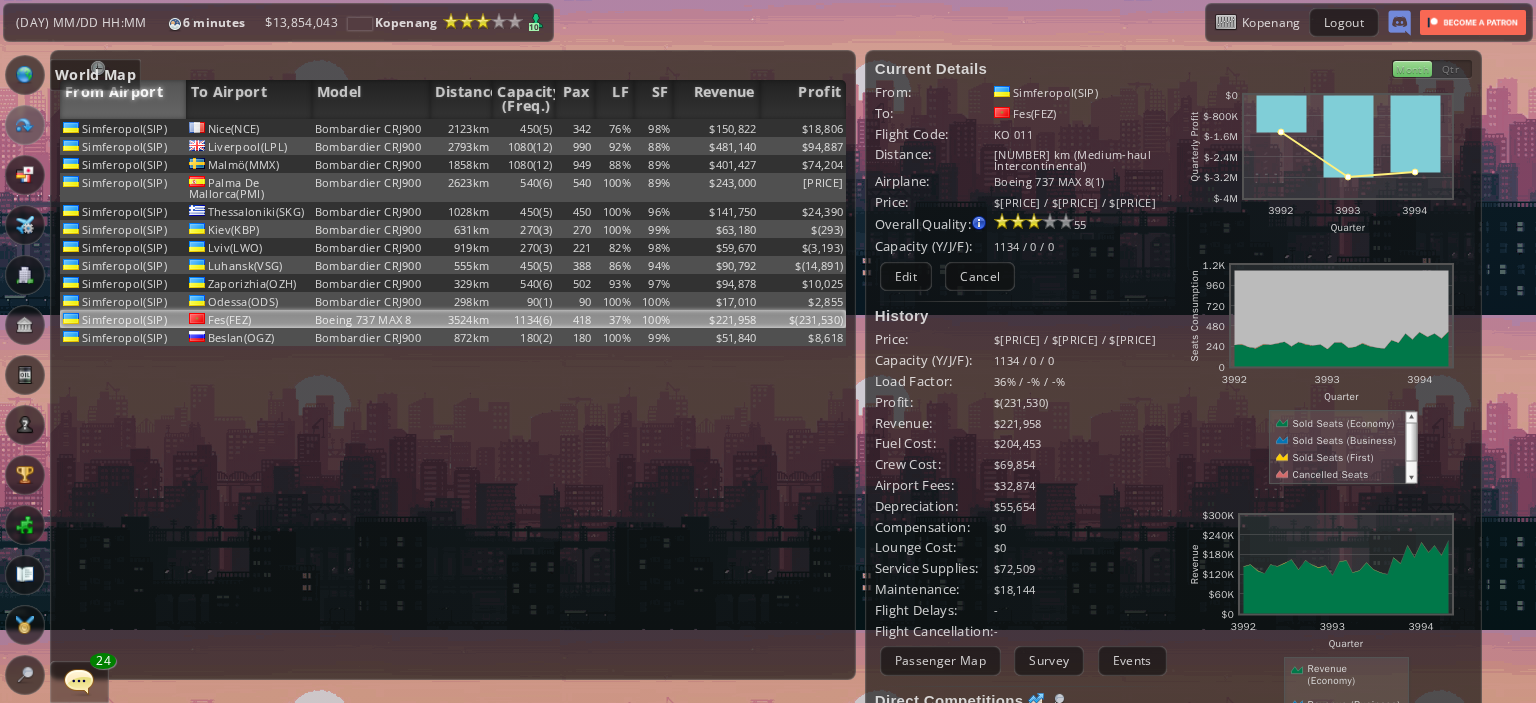 click at bounding box center [25, 75] 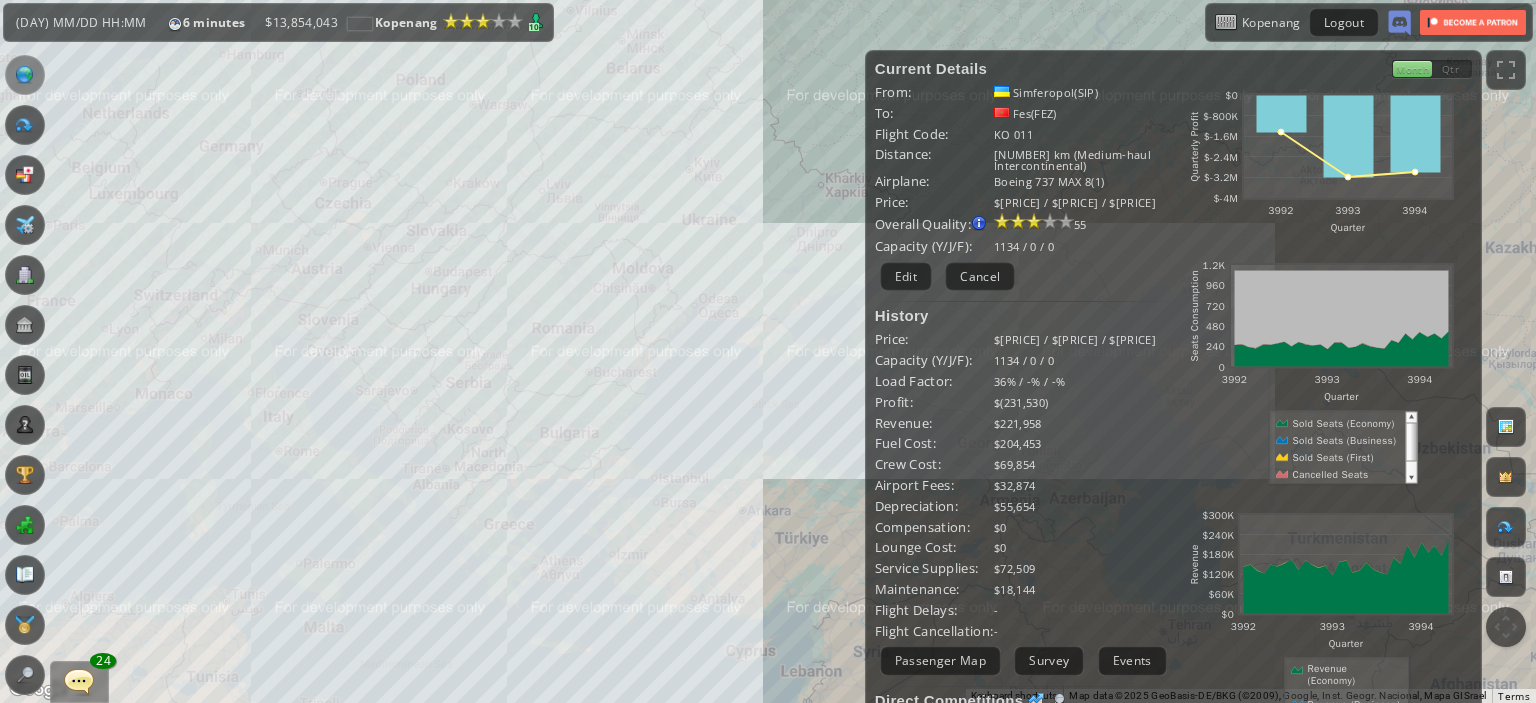drag, startPoint x: 748, startPoint y: 259, endPoint x: 520, endPoint y: 318, distance: 235.51009 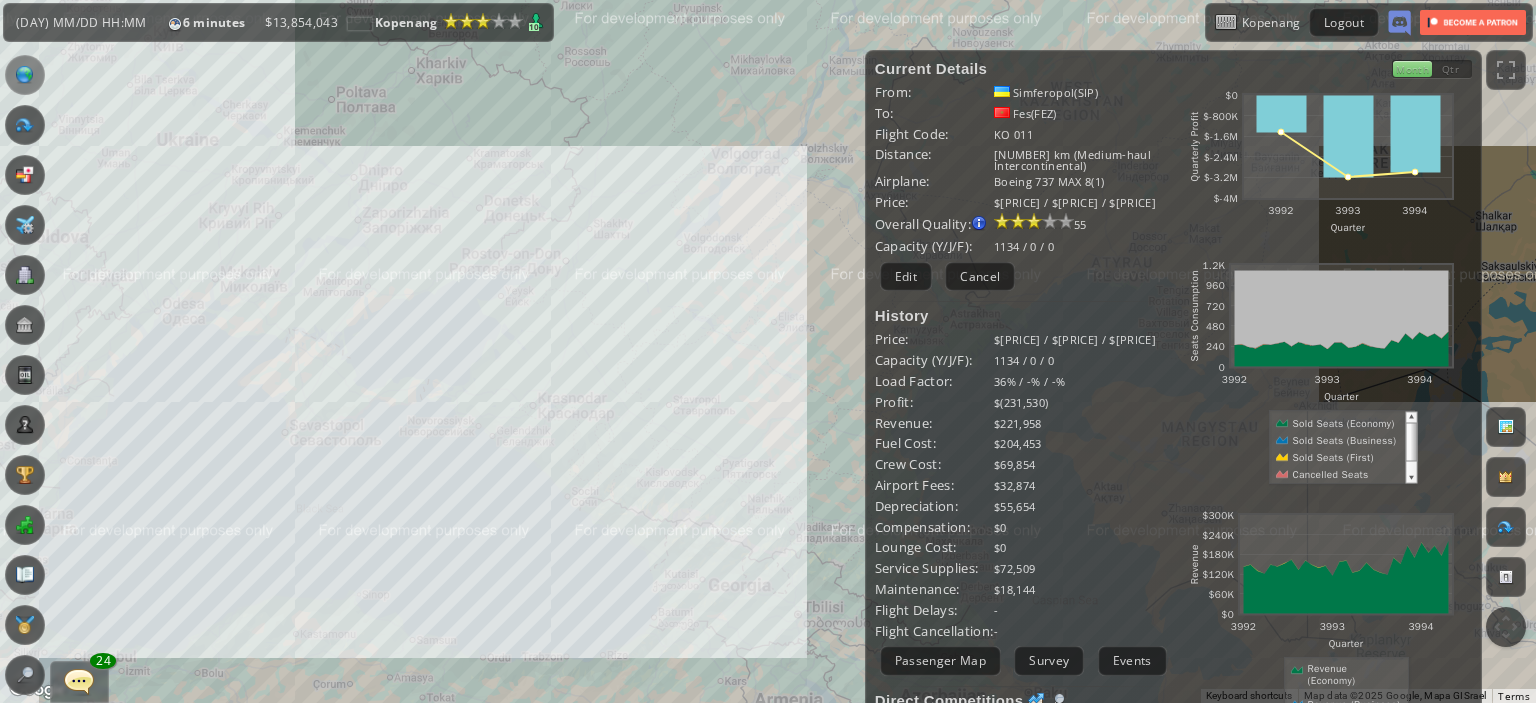 click on "To navigate, press the arrow keys." at bounding box center (768, 351) 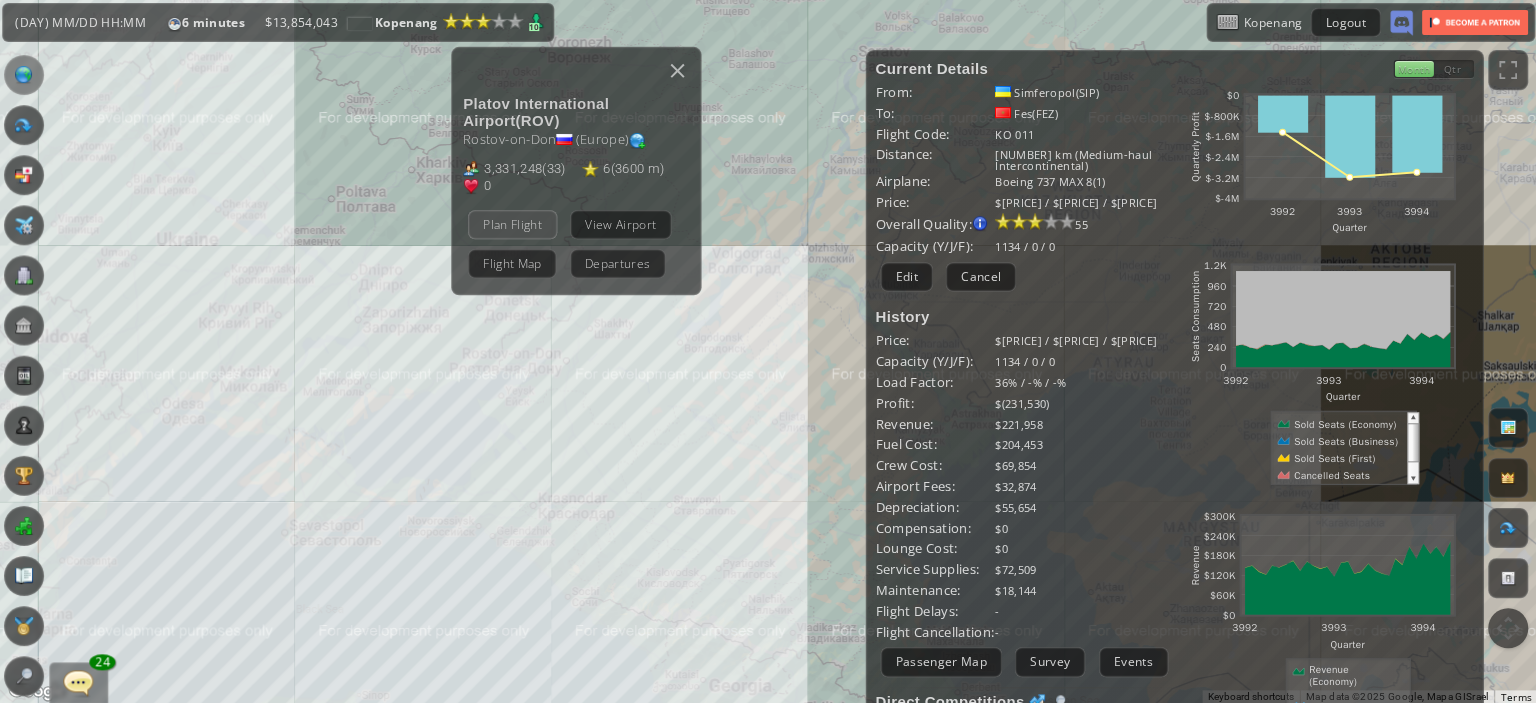 click on "Plan Flight" at bounding box center [512, 223] 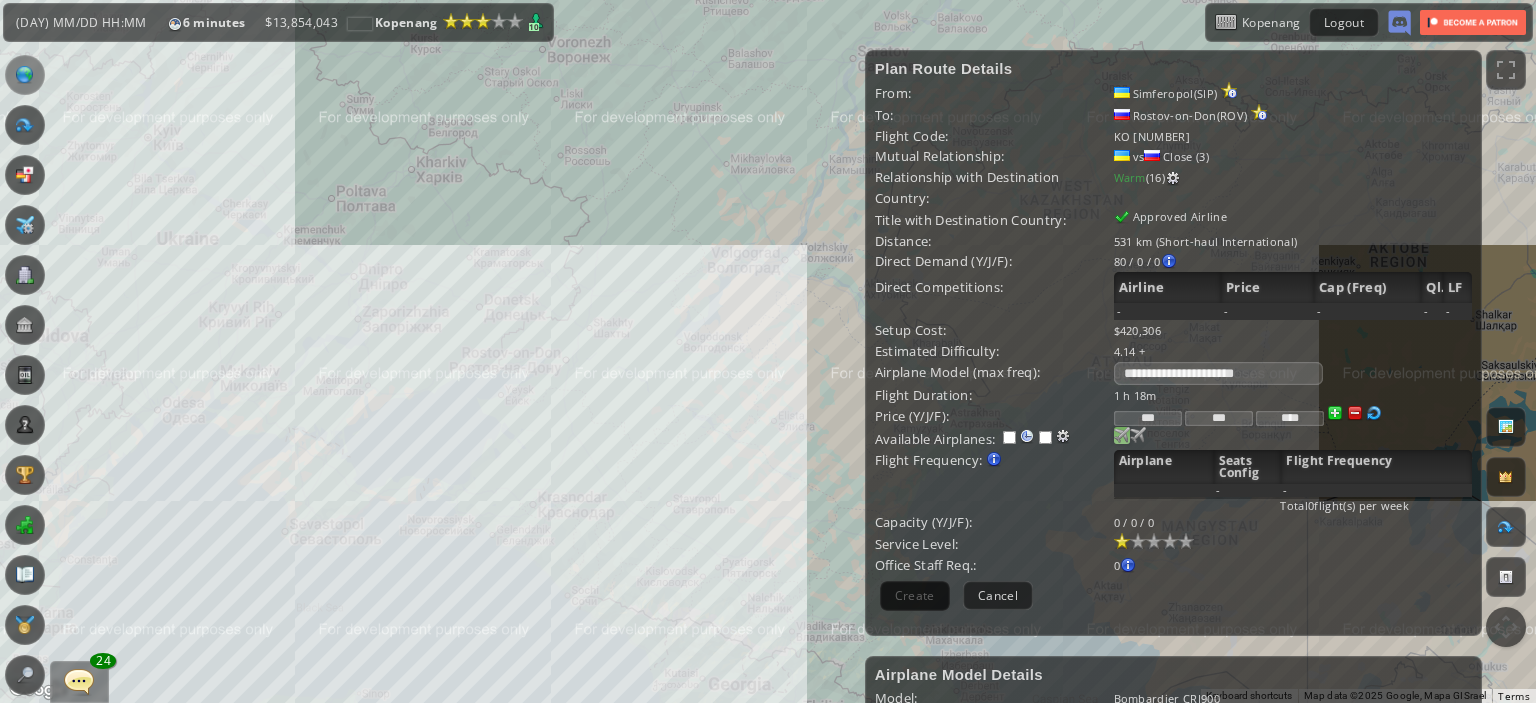 click at bounding box center [1122, 435] 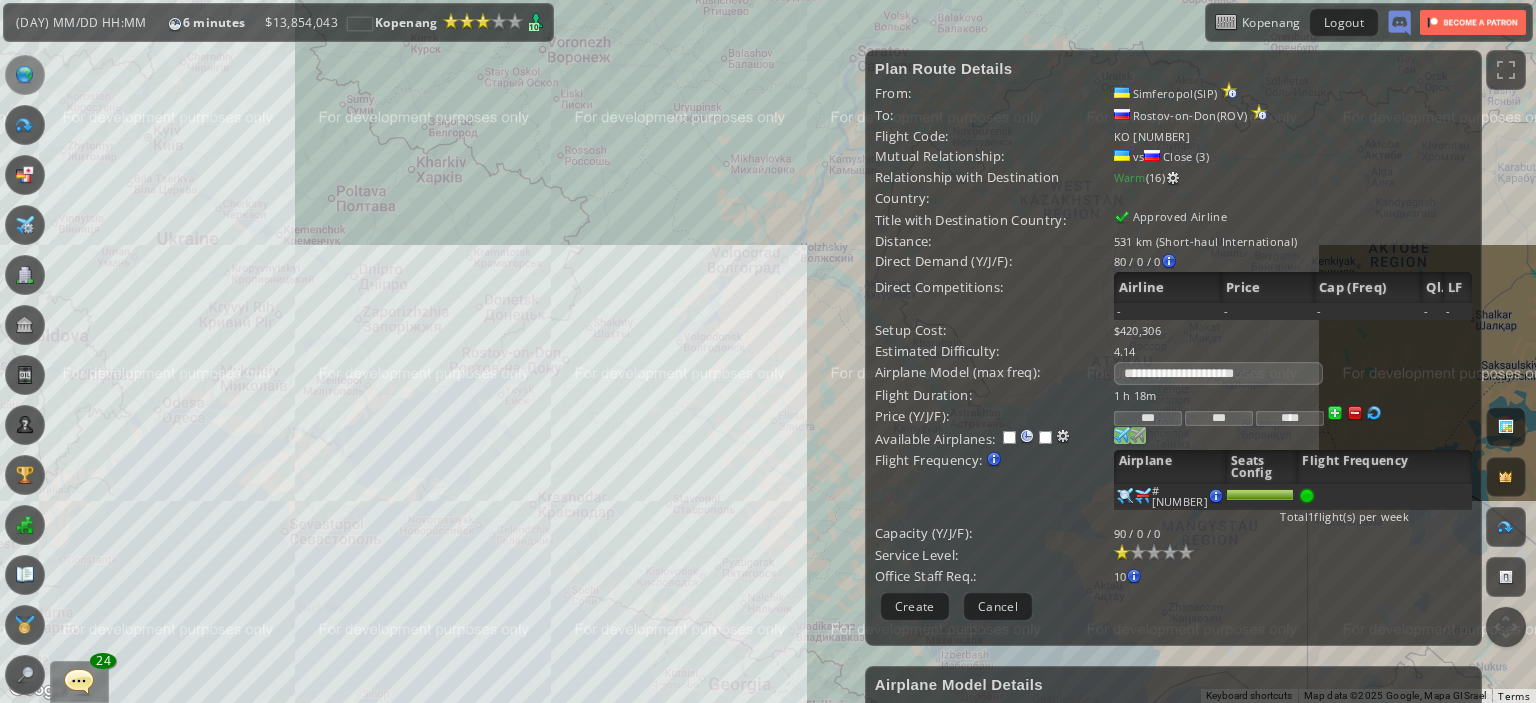 click at bounding box center (1122, 435) 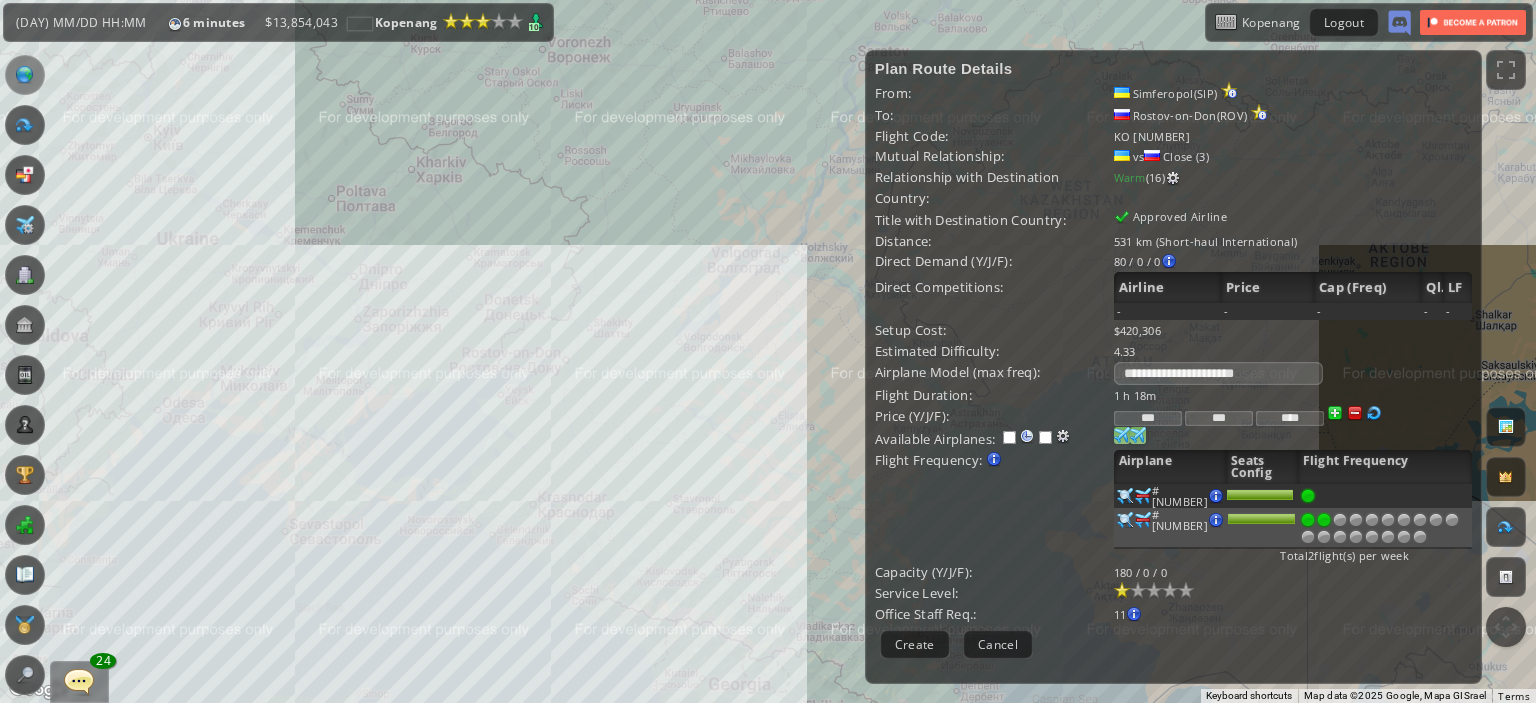 click at bounding box center [1324, 520] 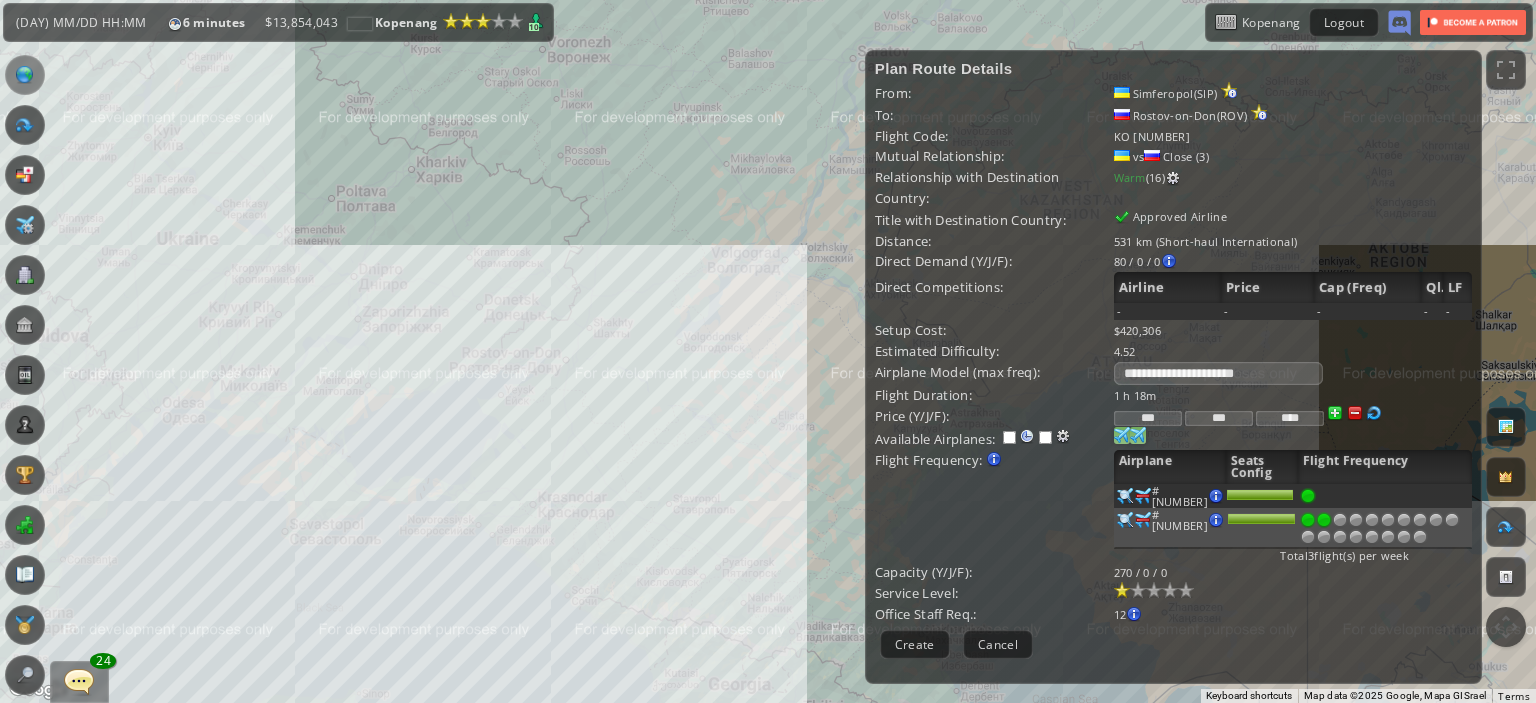 click at bounding box center (1355, 413) 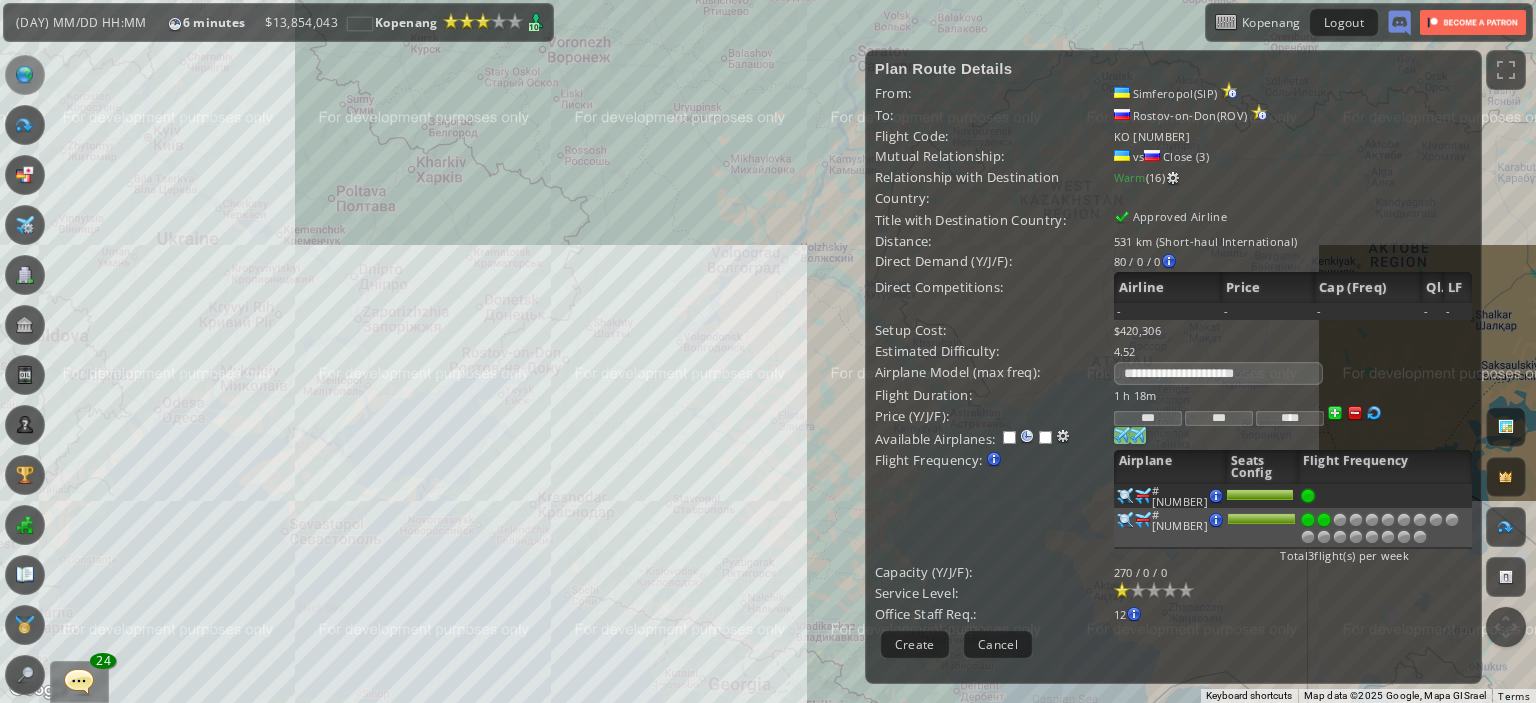 click at bounding box center [1355, 413] 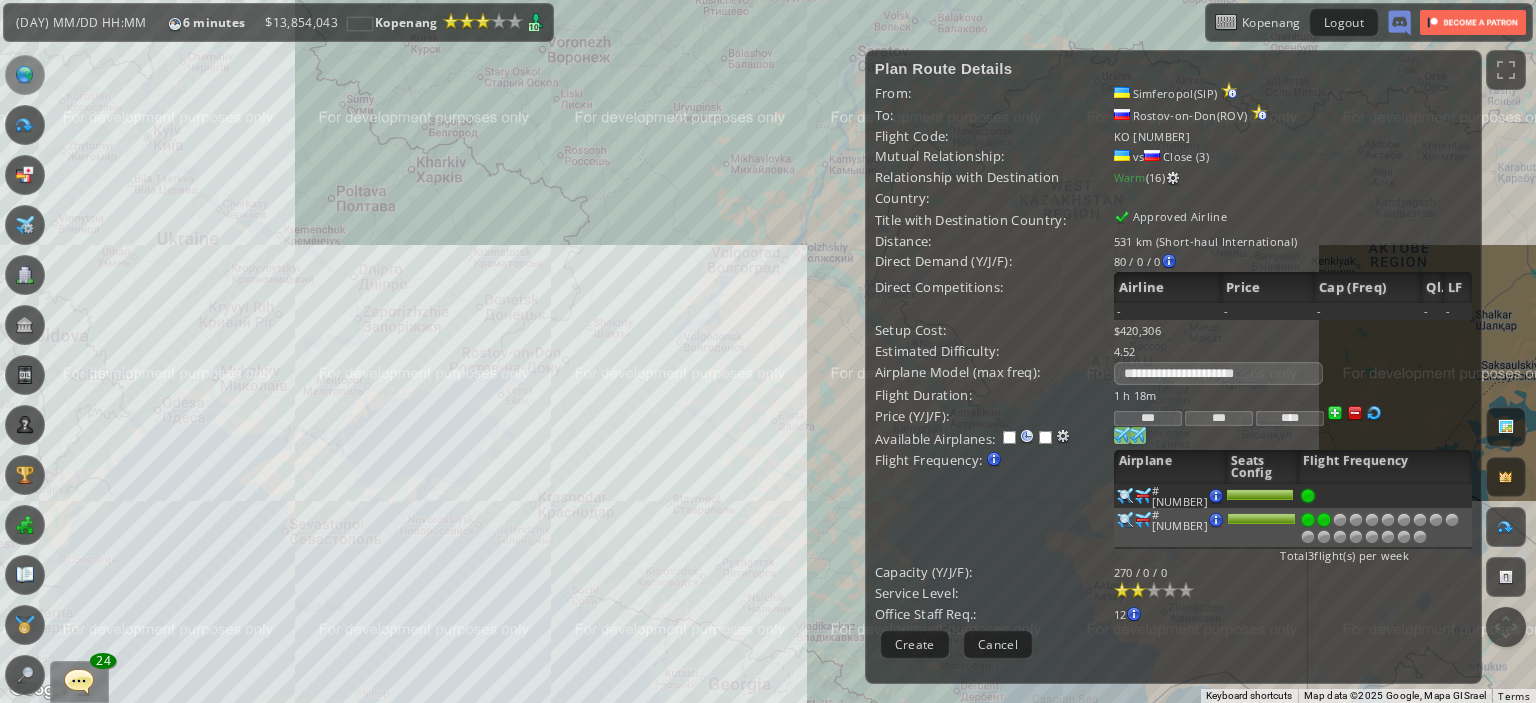 type on "***" 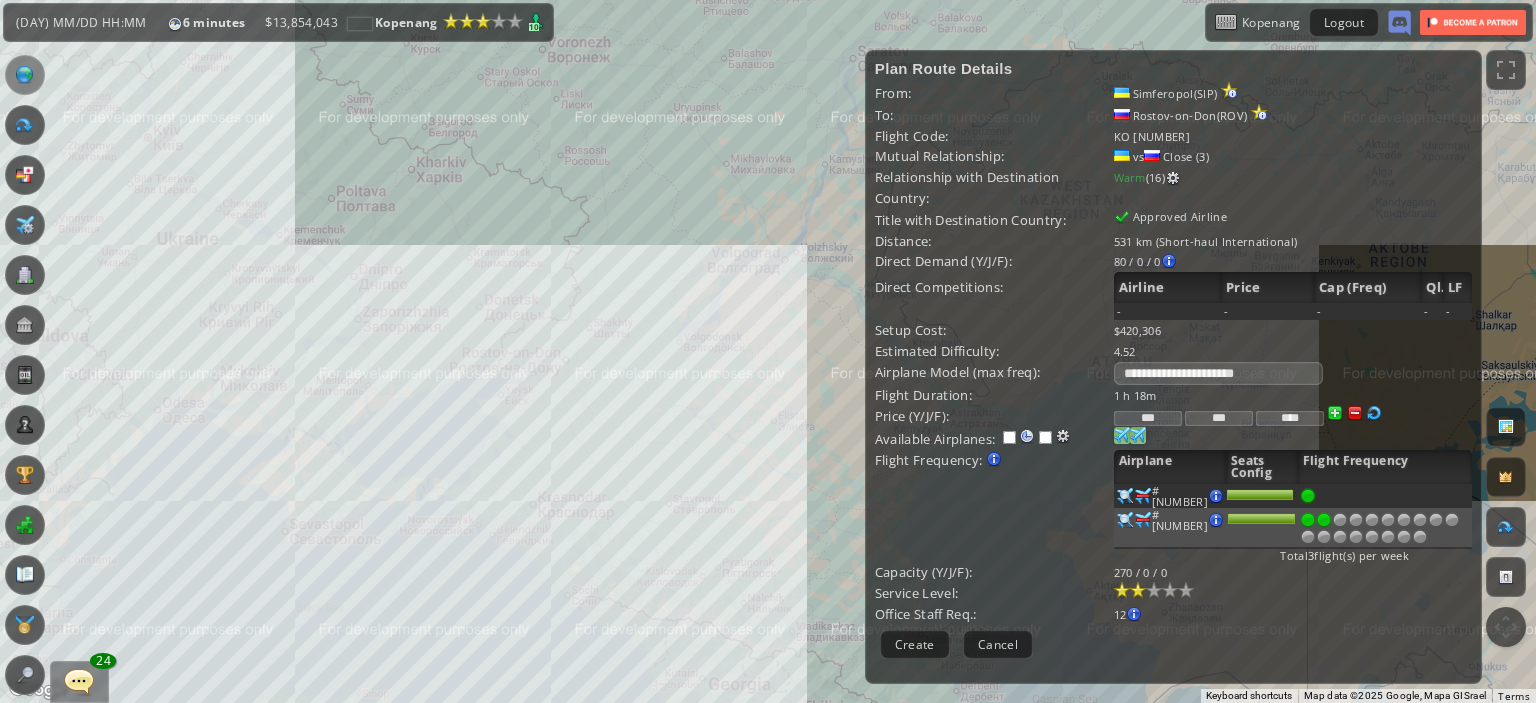 click at bounding box center (1138, 590) 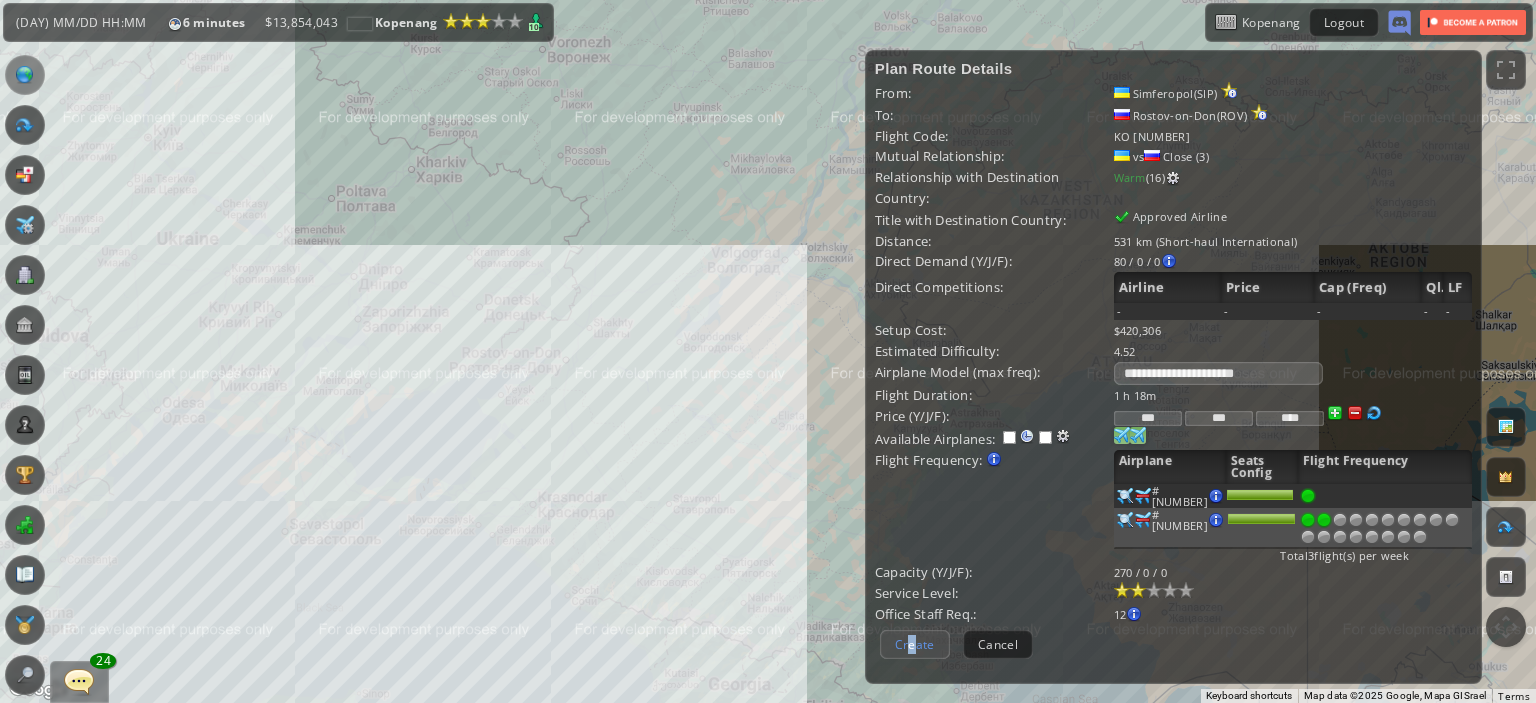 click on "Create" at bounding box center (915, 644) 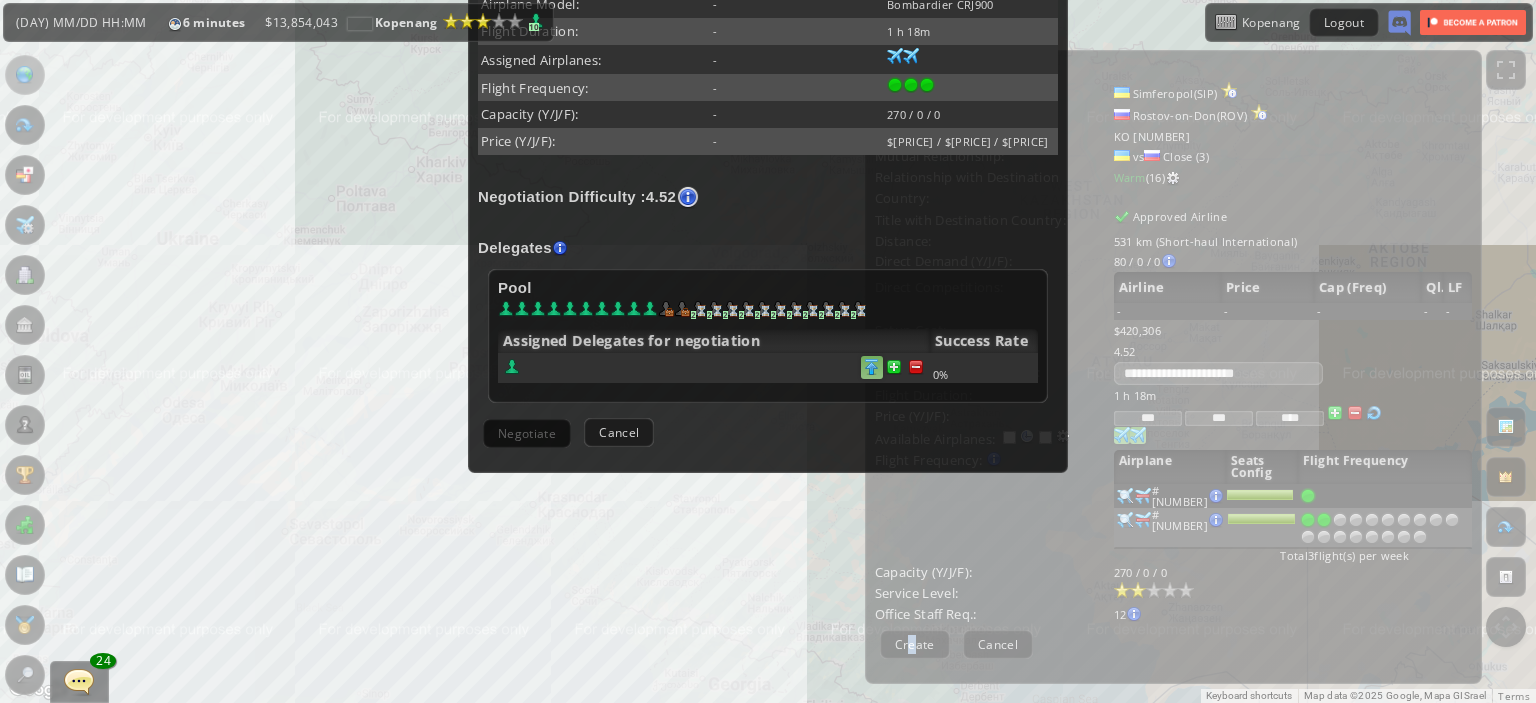 click at bounding box center [916, 367] 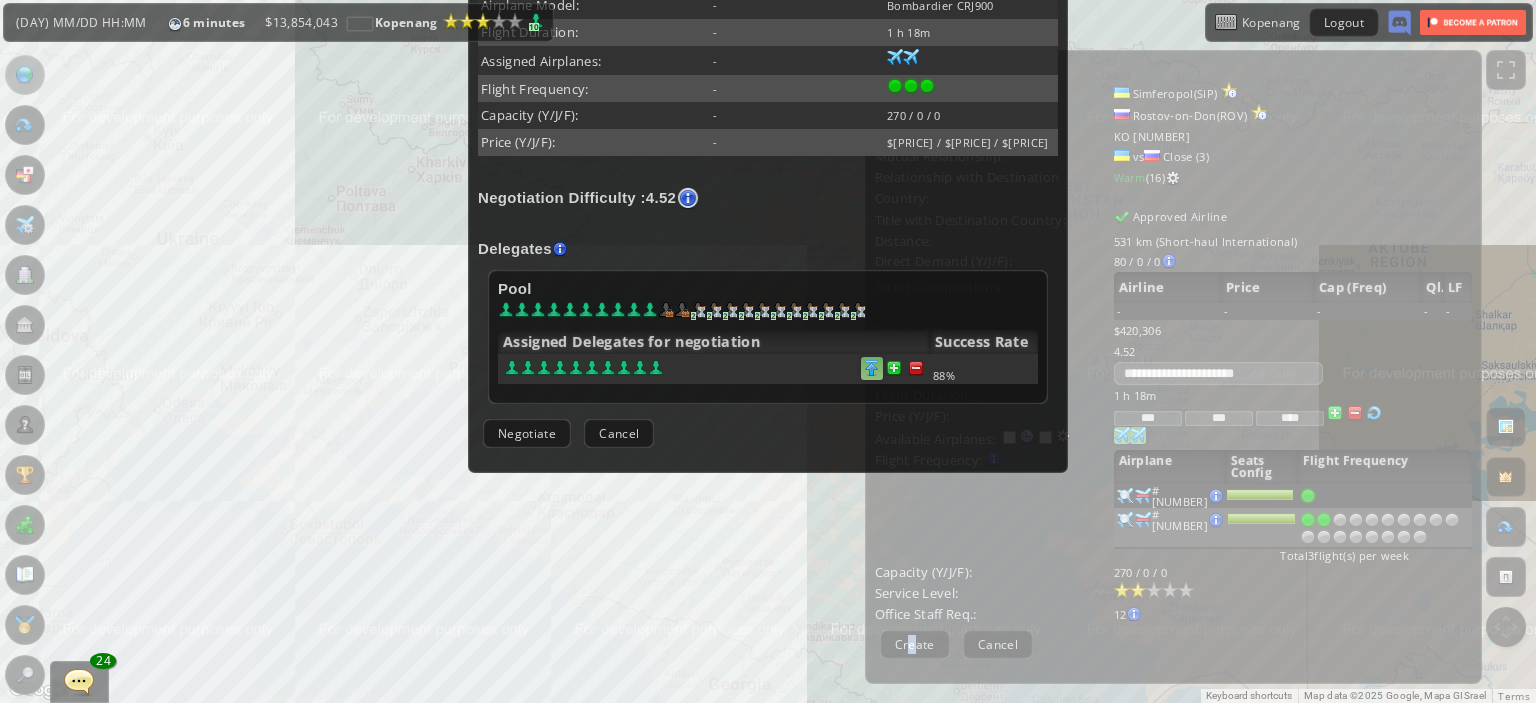 scroll, scrollTop: 488, scrollLeft: 0, axis: vertical 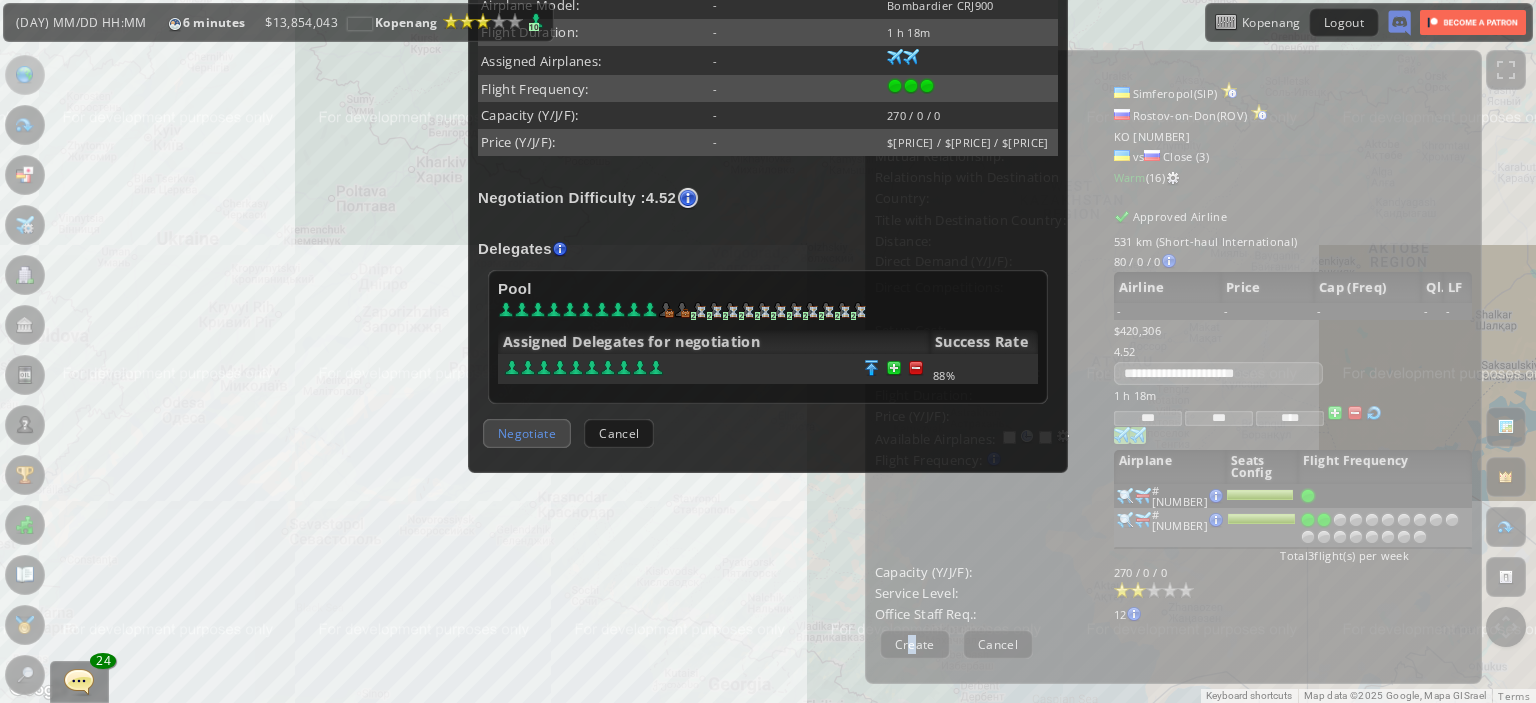 click on "Negotiate" at bounding box center (527, 433) 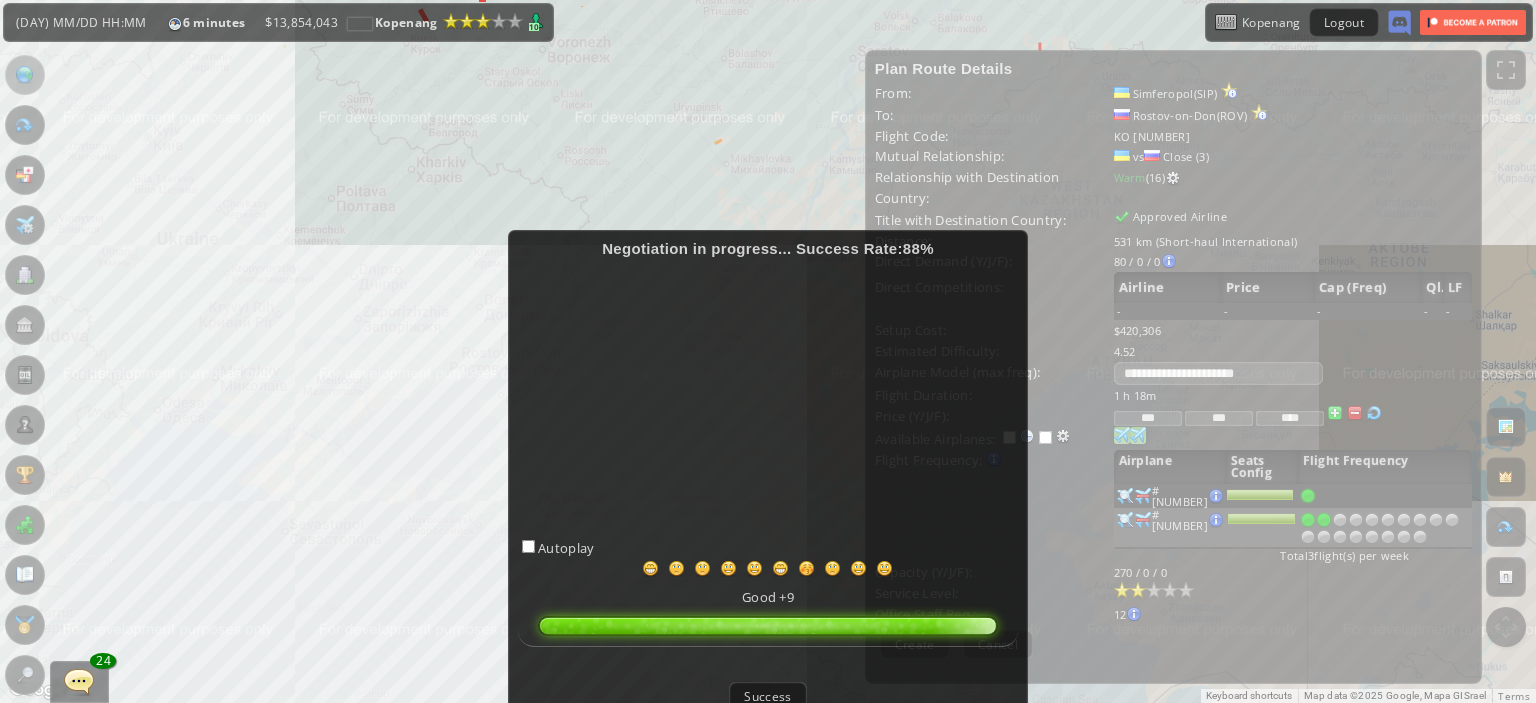 scroll, scrollTop: 172, scrollLeft: 0, axis: vertical 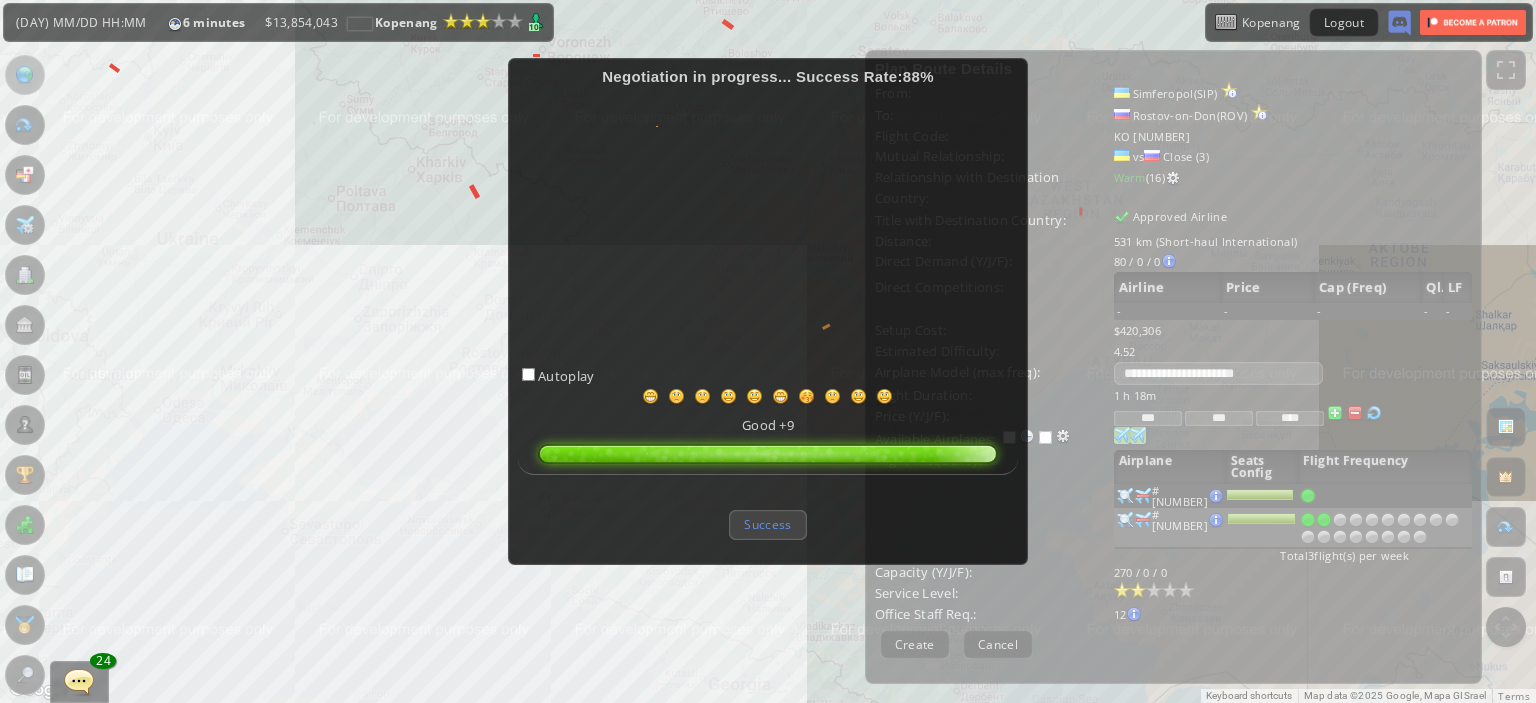 click on "Success" at bounding box center (767, 524) 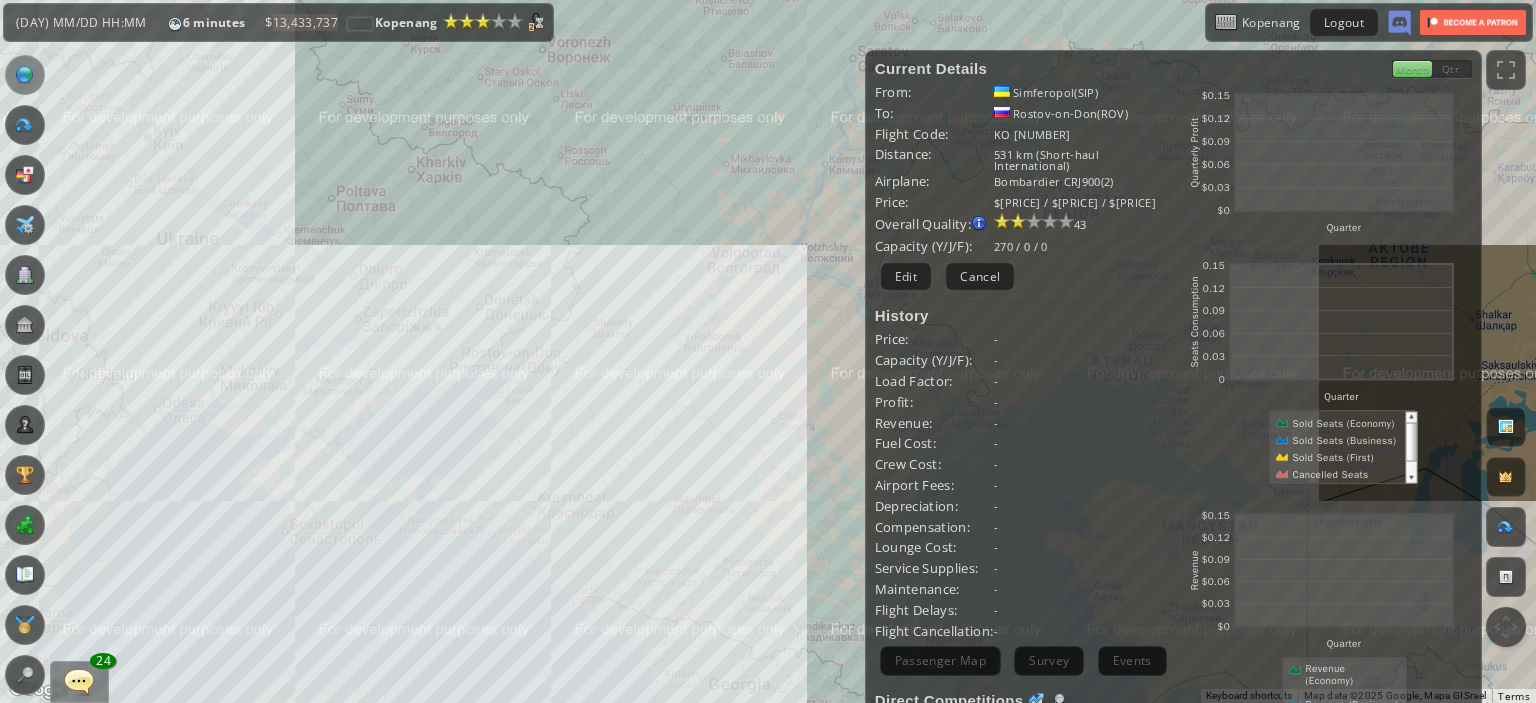 click on "To navigate, press the arrow keys." at bounding box center [768, 351] 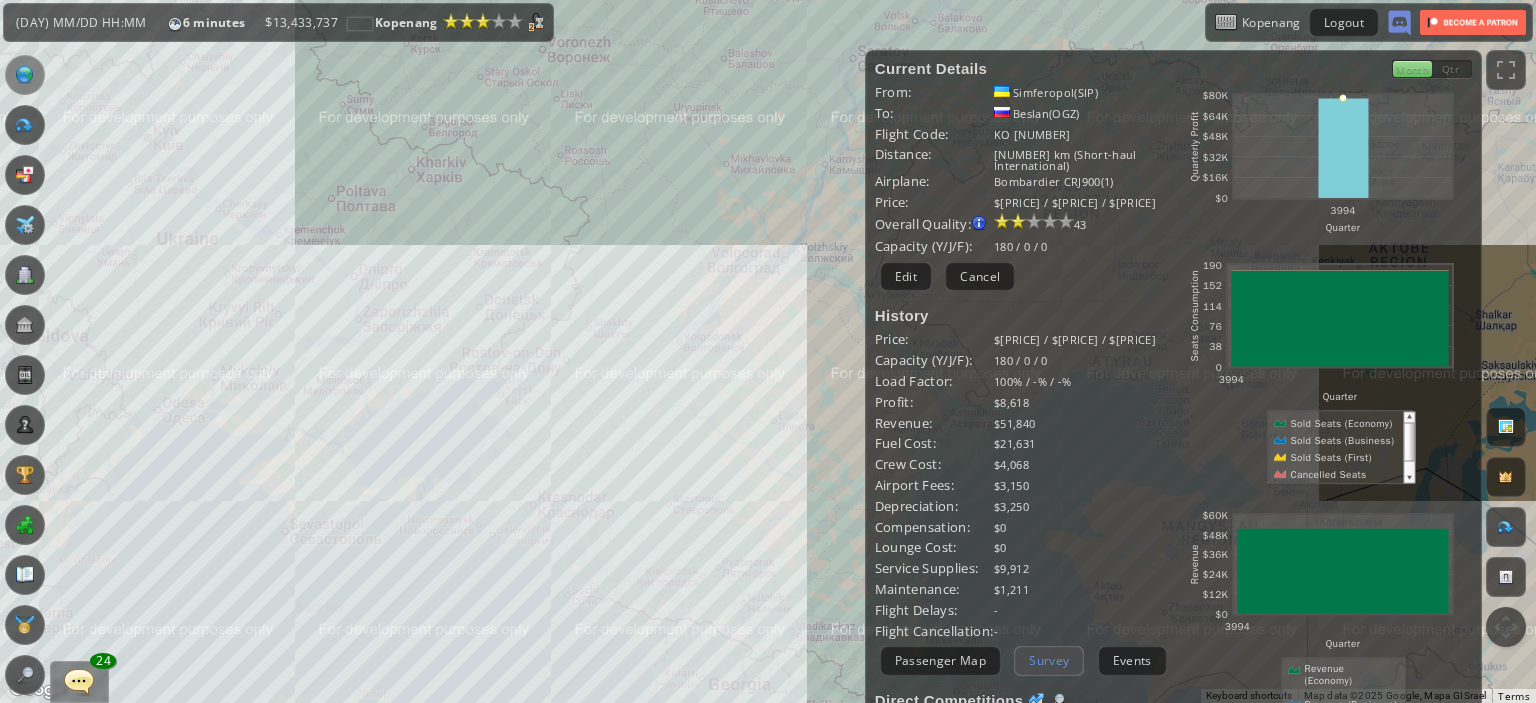 click on "Survey" at bounding box center [1049, 660] 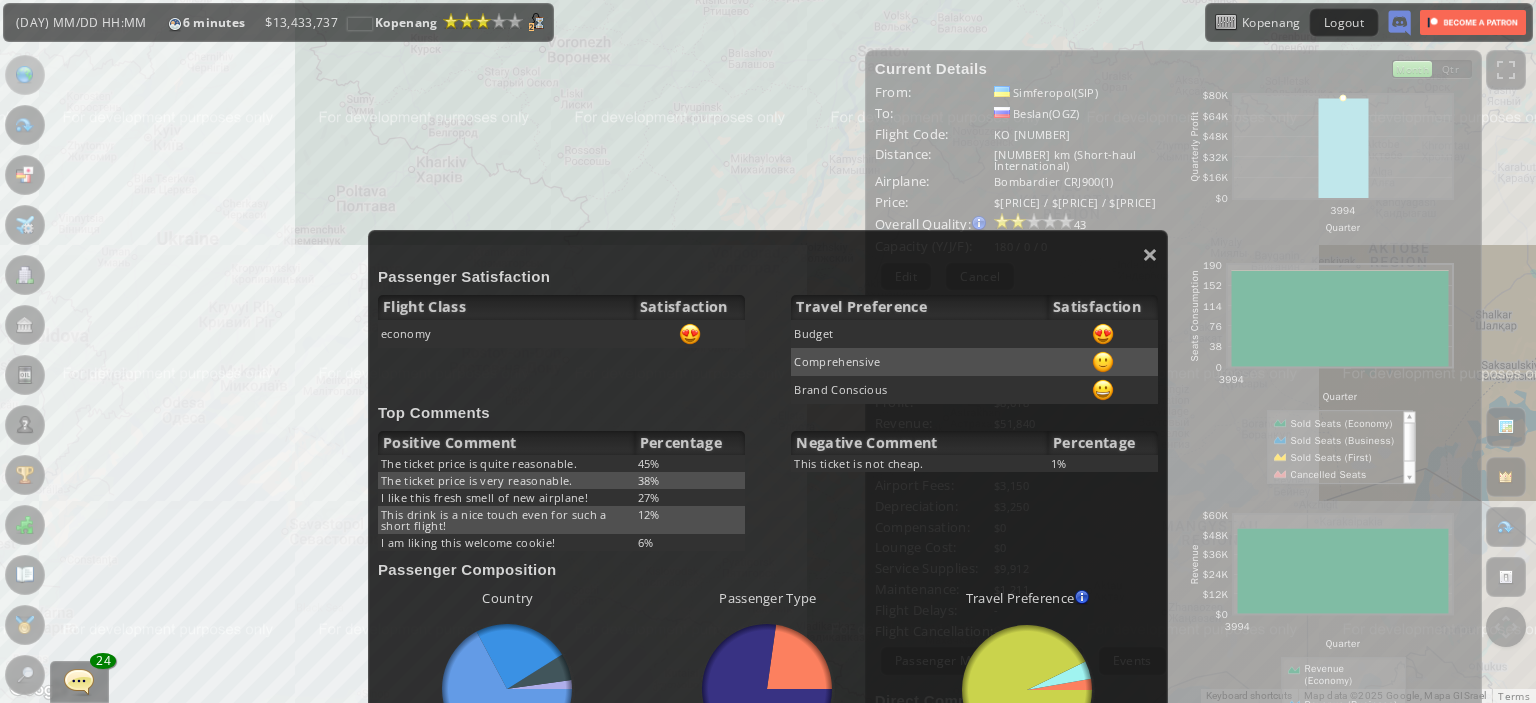 scroll, scrollTop: 0, scrollLeft: 0, axis: both 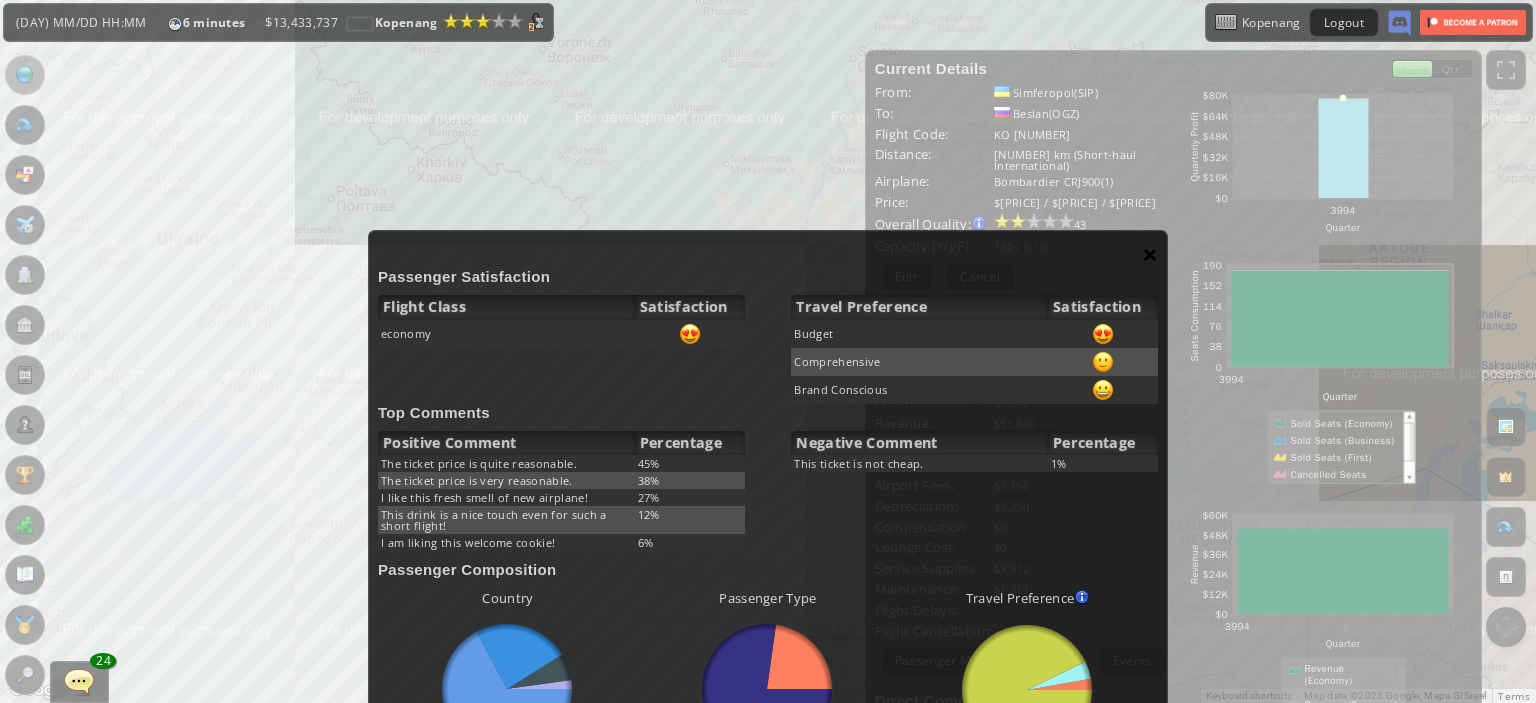 click on "×" at bounding box center (1150, 254) 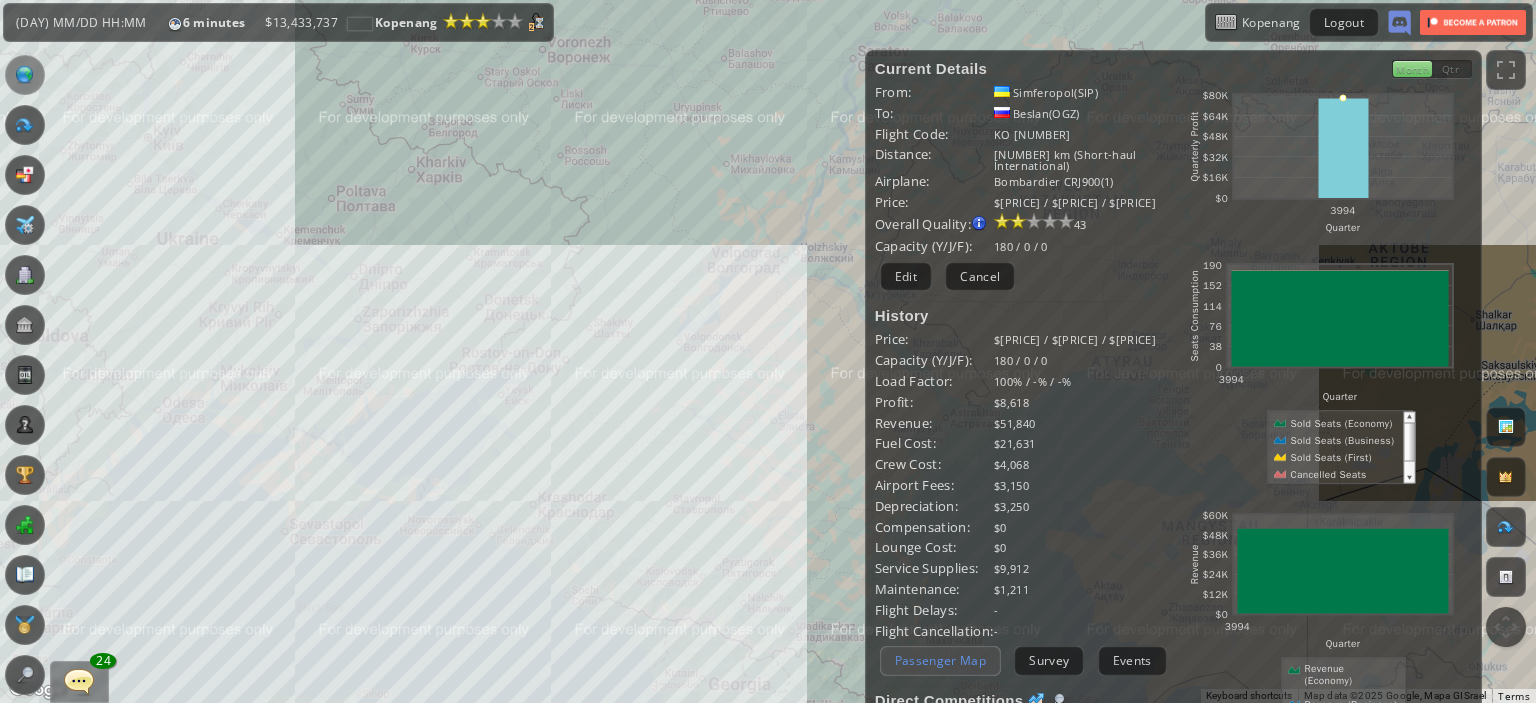 click on "Passenger Map" at bounding box center [940, 660] 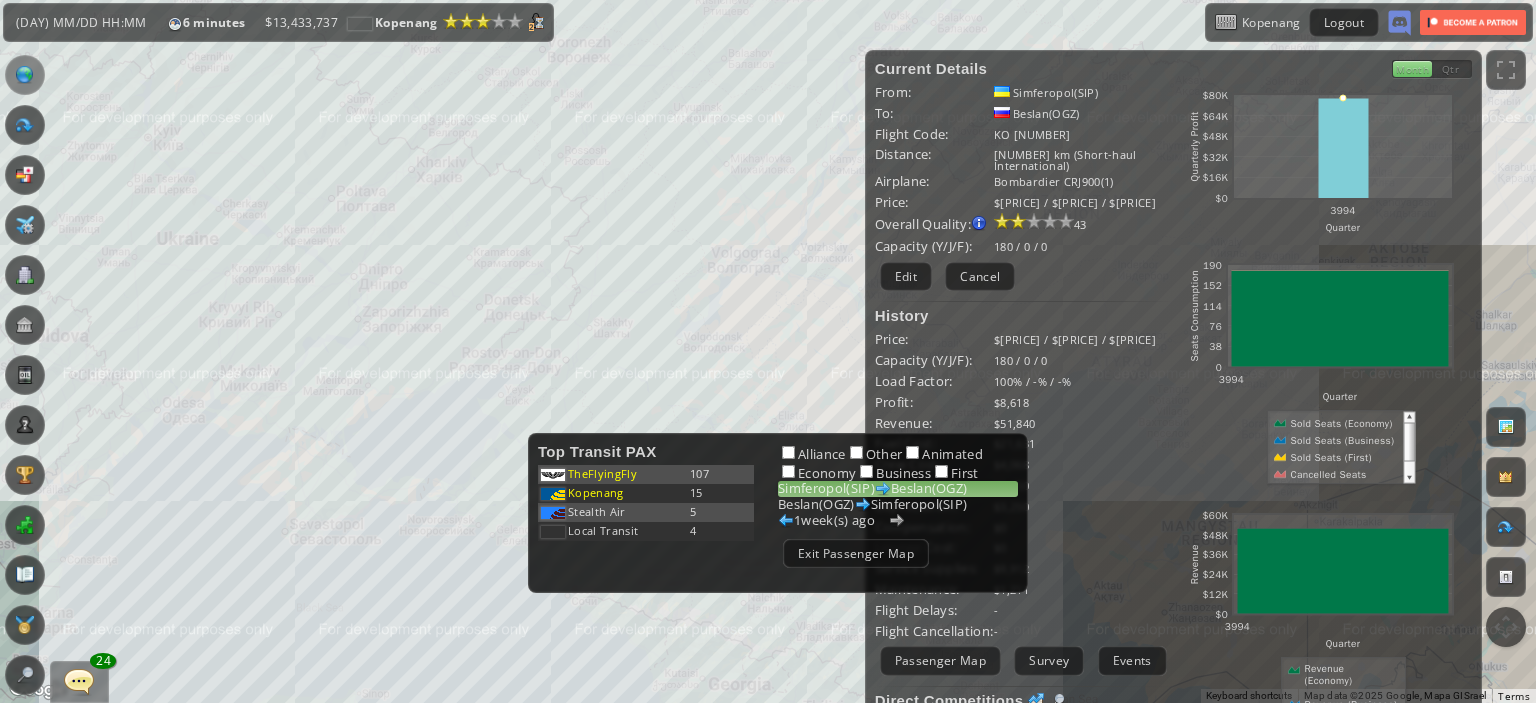 drag, startPoint x: 708, startPoint y: 307, endPoint x: 576, endPoint y: 219, distance: 158.64426 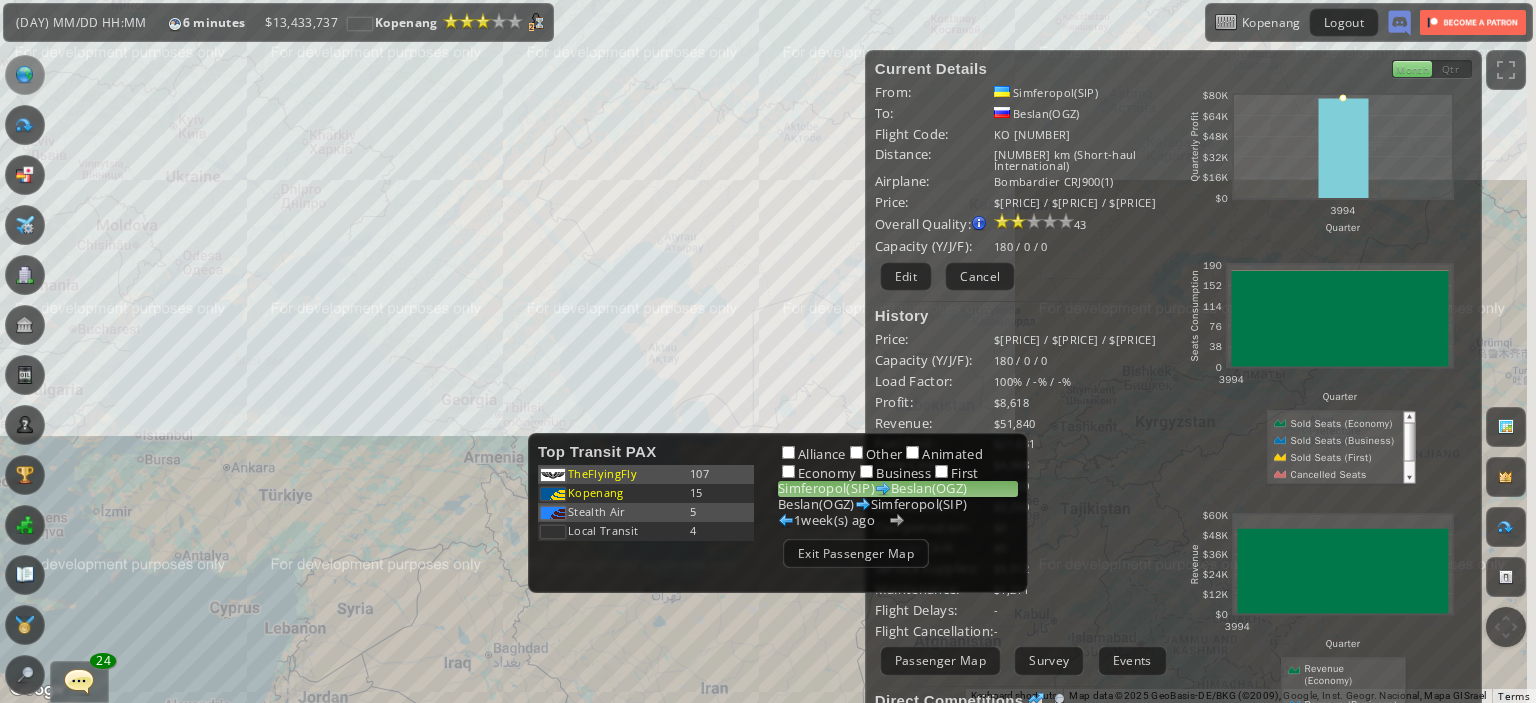 drag, startPoint x: 712, startPoint y: 317, endPoint x: 406, endPoint y: 443, distance: 330.92596 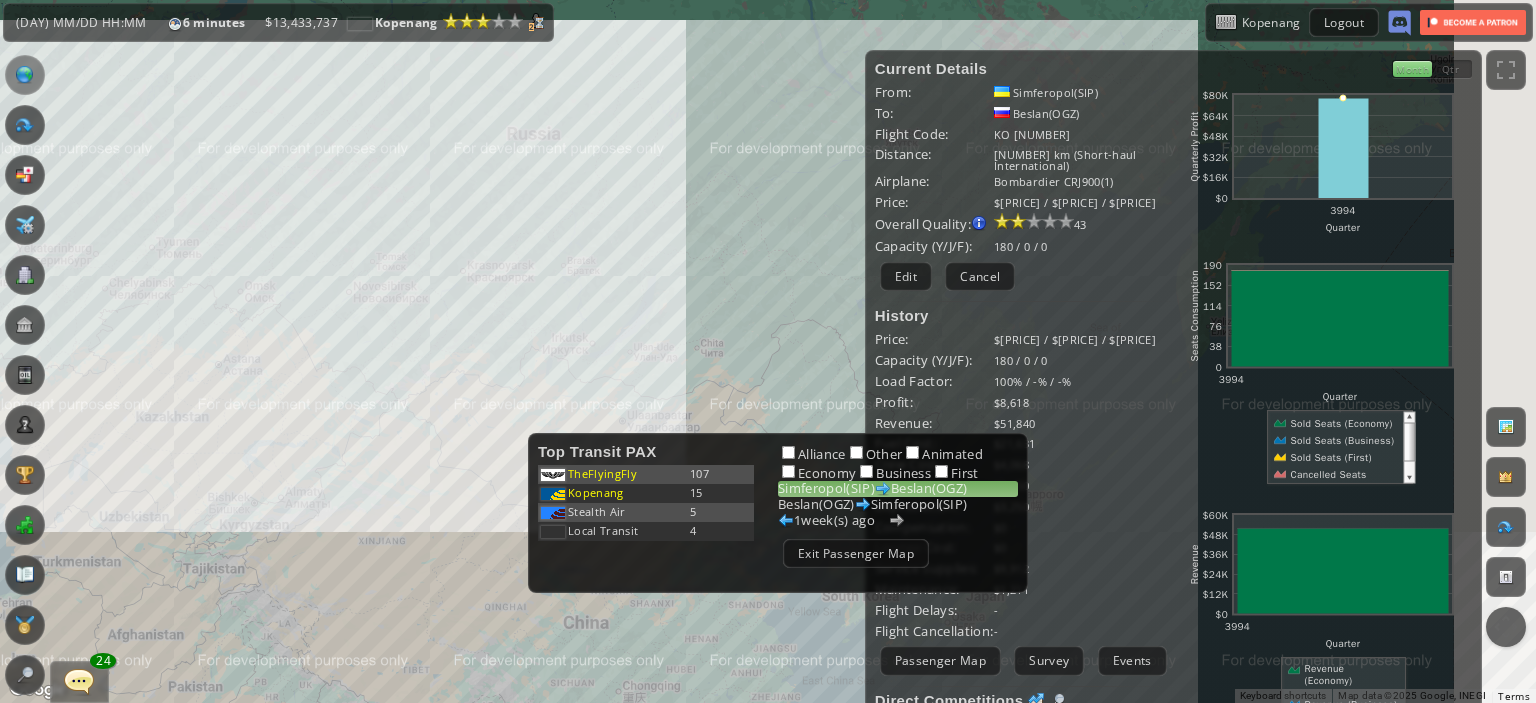 drag, startPoint x: 406, startPoint y: 443, endPoint x: 171, endPoint y: 419, distance: 236.22235 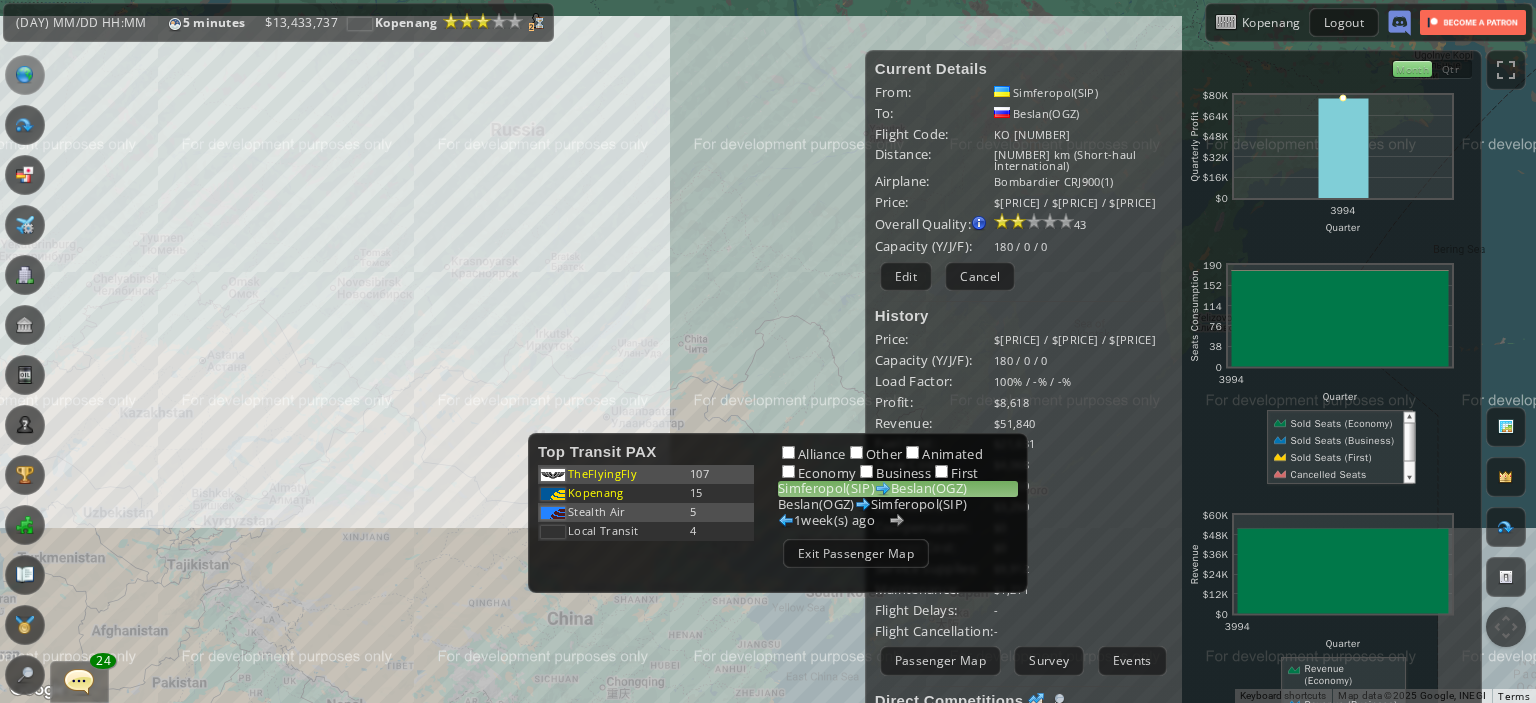 drag, startPoint x: 677, startPoint y: 342, endPoint x: 829, endPoint y: 363, distance: 153.4438 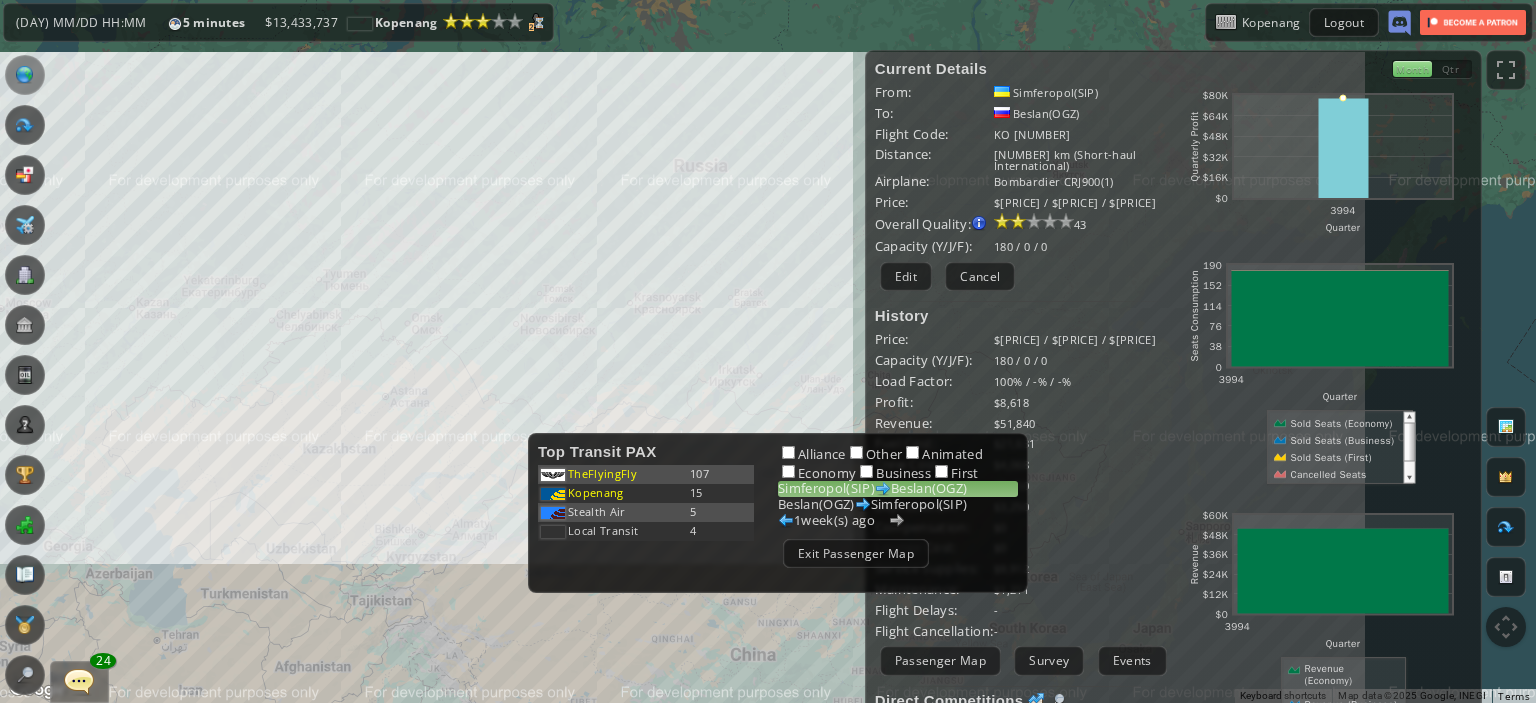 drag, startPoint x: 400, startPoint y: 331, endPoint x: 641, endPoint y: 295, distance: 243.67397 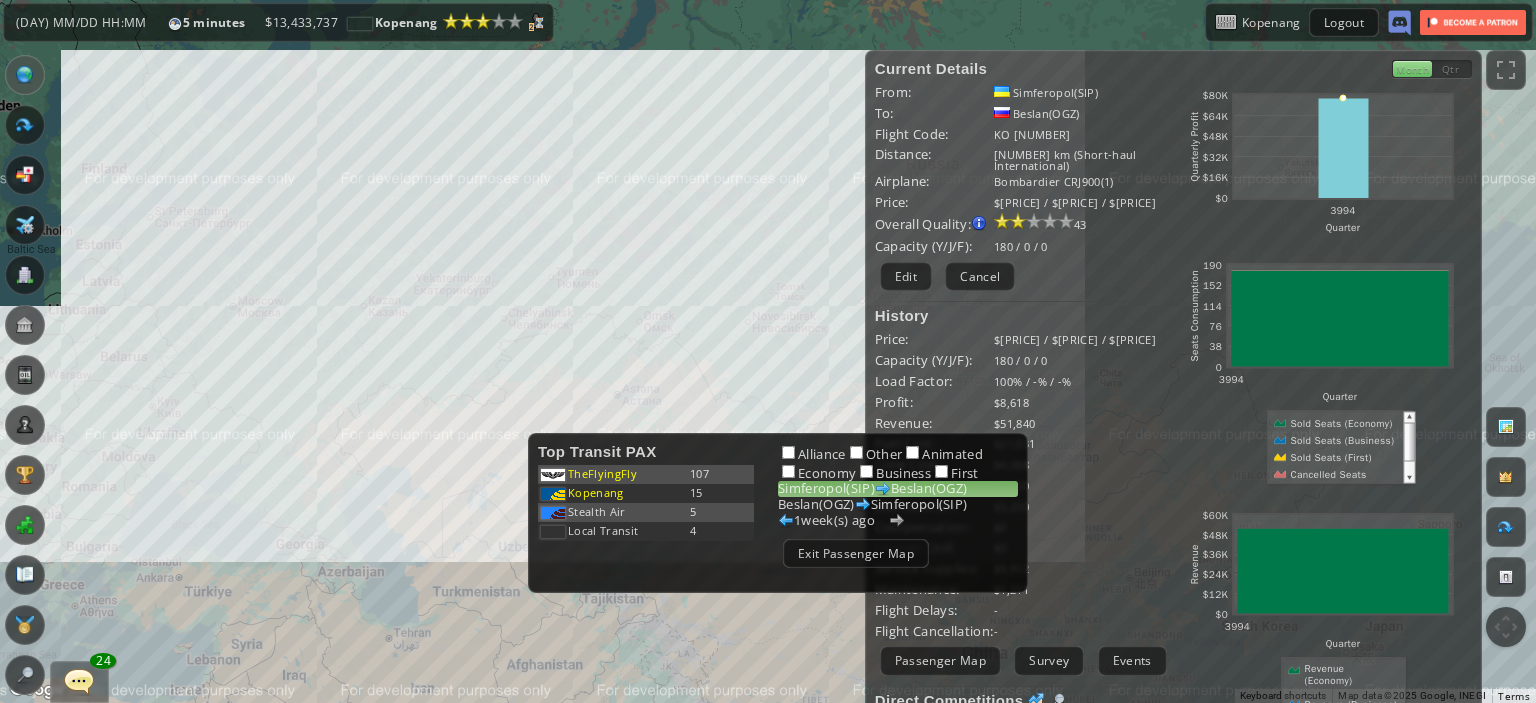 drag, startPoint x: 637, startPoint y: 292, endPoint x: 428, endPoint y: 216, distance: 222.3893 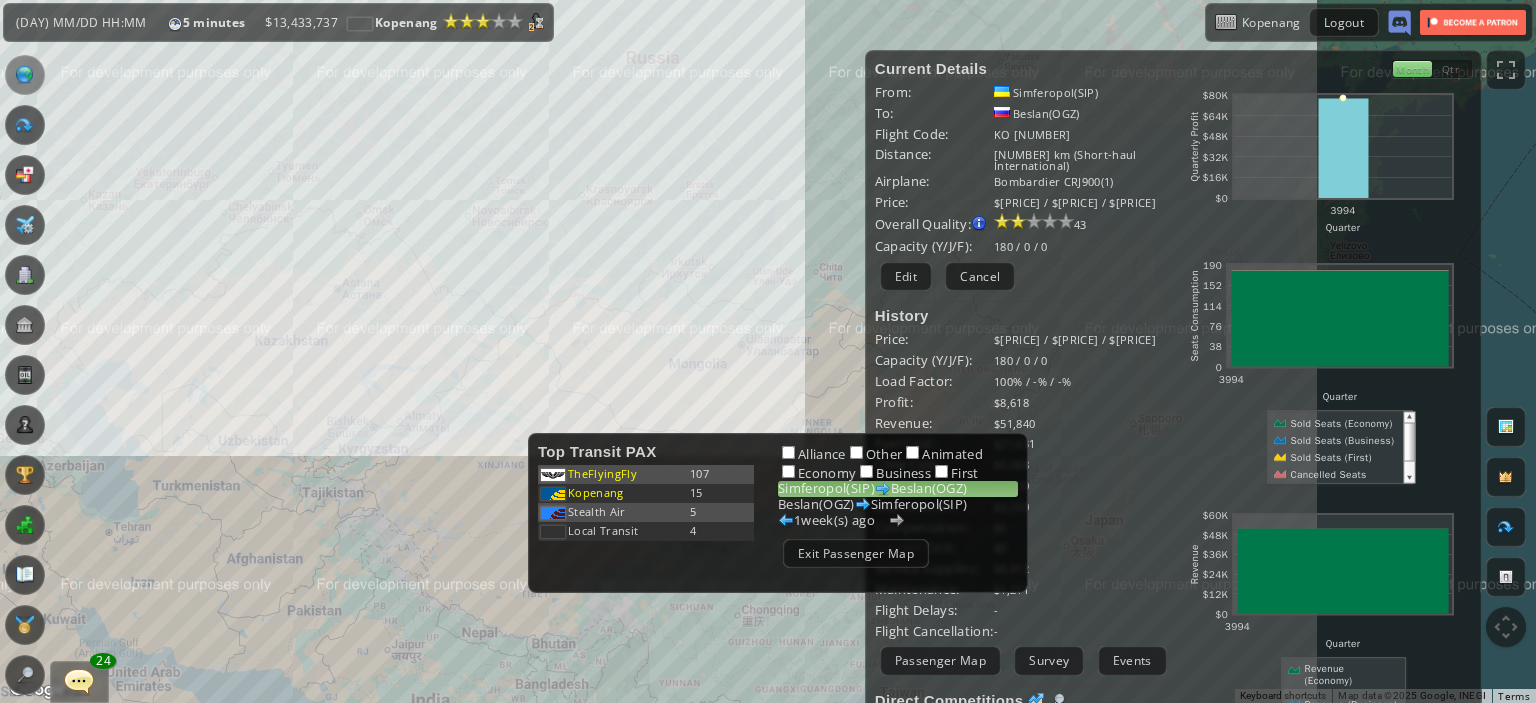 drag, startPoint x: 341, startPoint y: 383, endPoint x: 636, endPoint y: 361, distance: 295.8192 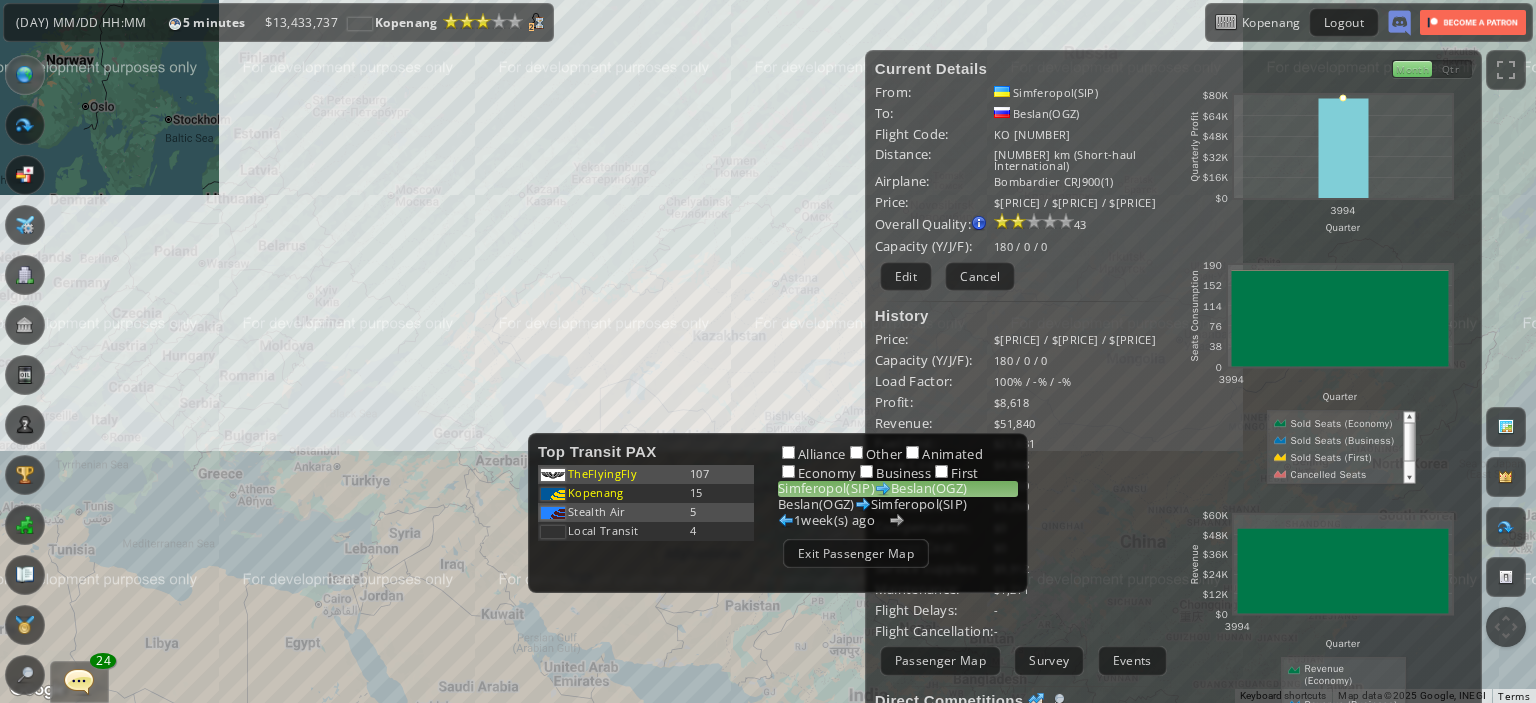 drag, startPoint x: 820, startPoint y: 386, endPoint x: 506, endPoint y: 399, distance: 314.26898 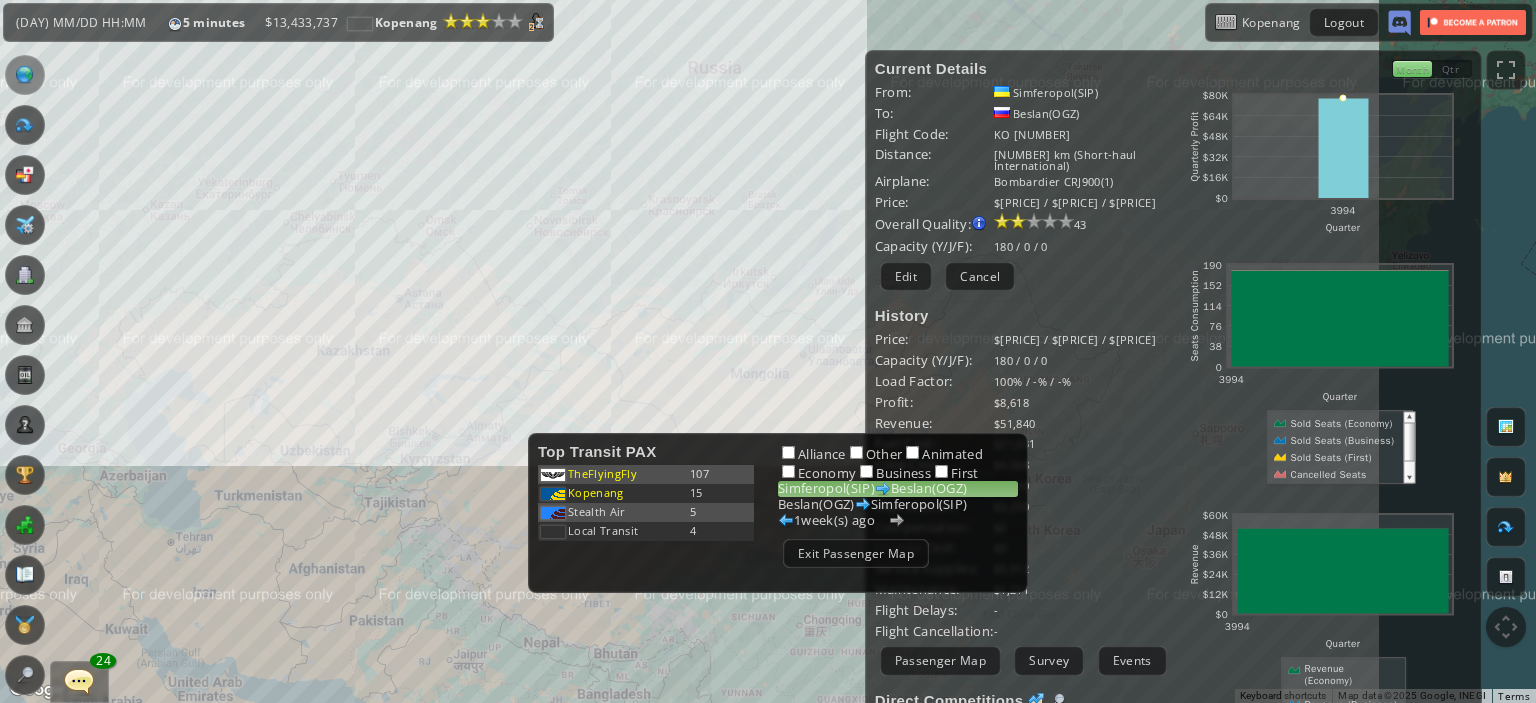 drag, startPoint x: 701, startPoint y: 343, endPoint x: 844, endPoint y: 381, distance: 147.96283 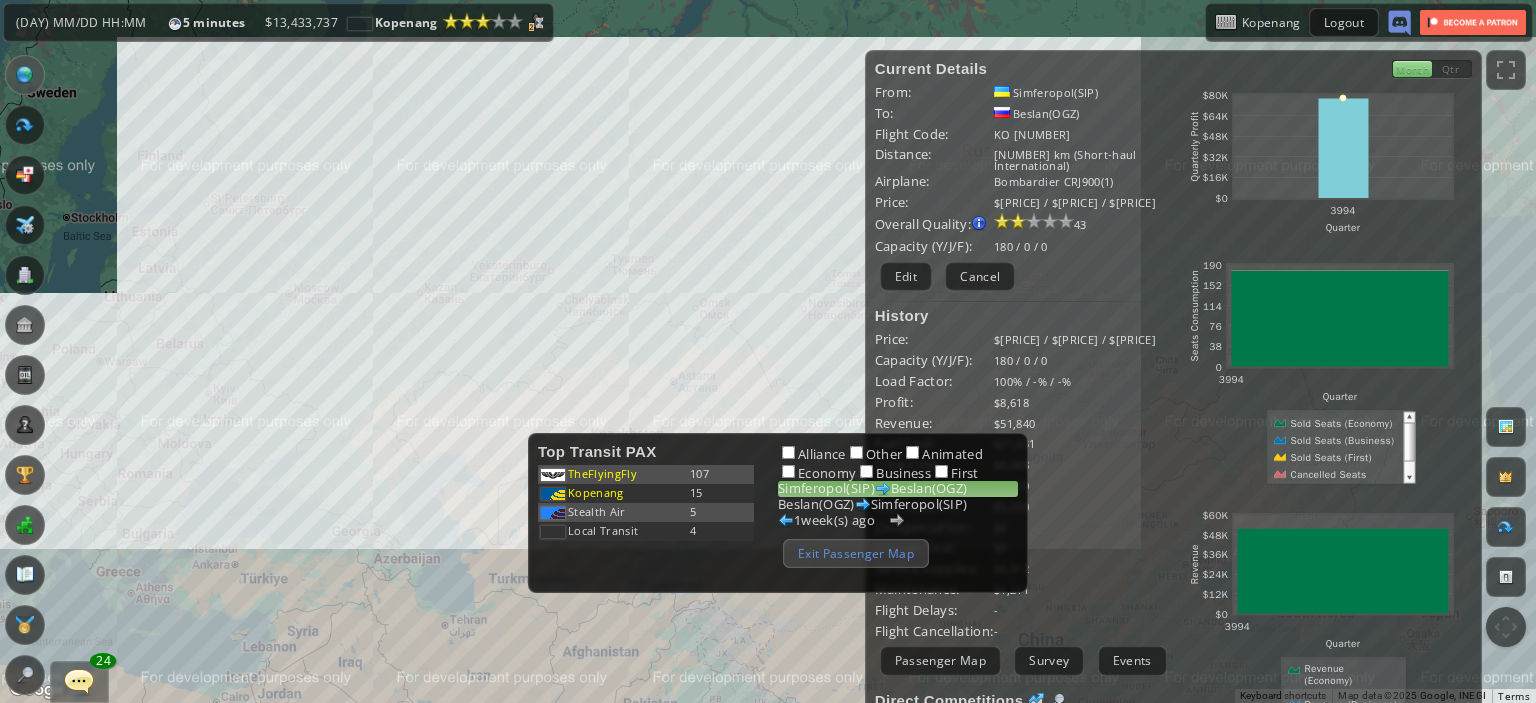click on "Exit Passenger Map" at bounding box center [856, 553] 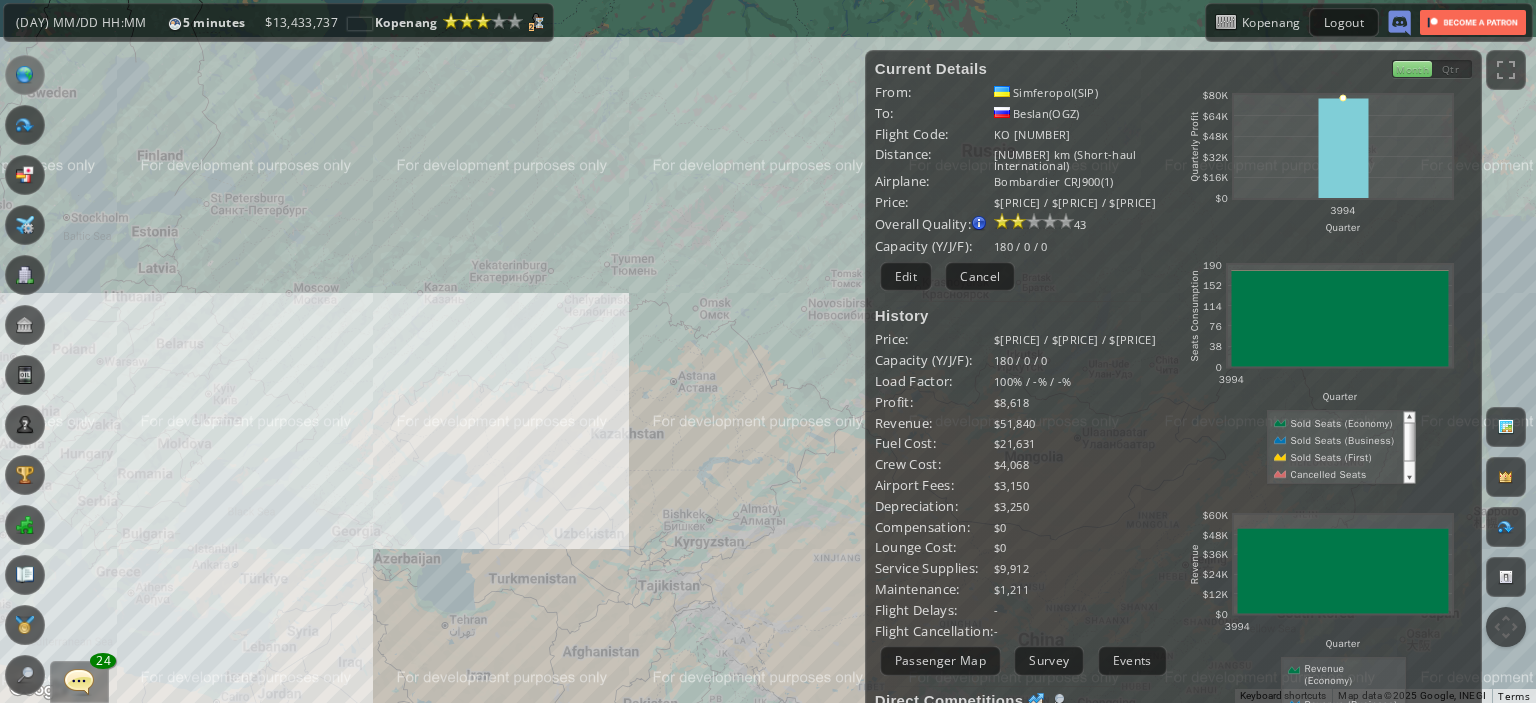 click on "To navigate, press the arrow keys." at bounding box center [768, 351] 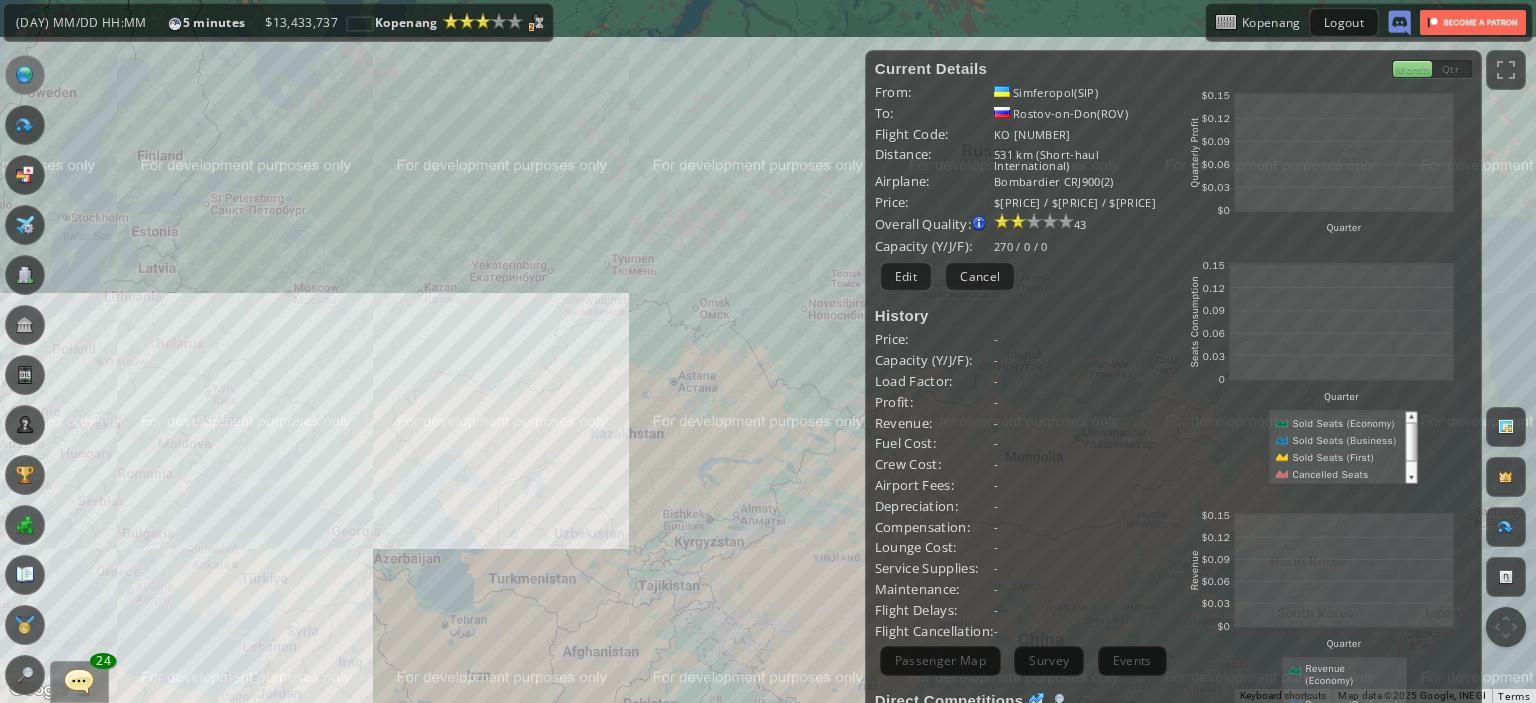 drag, startPoint x: 575, startPoint y: 567, endPoint x: 694, endPoint y: 557, distance: 119.419426 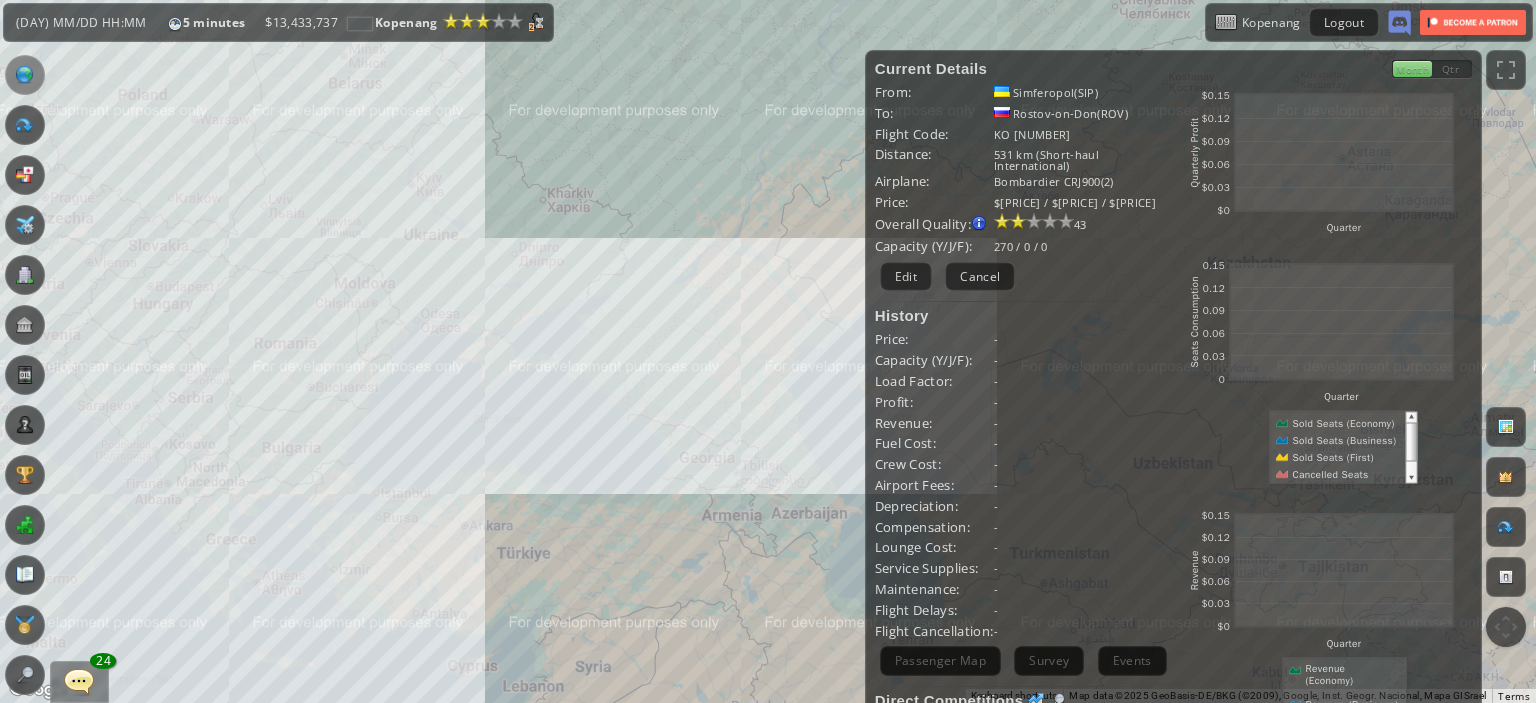 click on "To navigate, press the arrow keys." at bounding box center [768, 351] 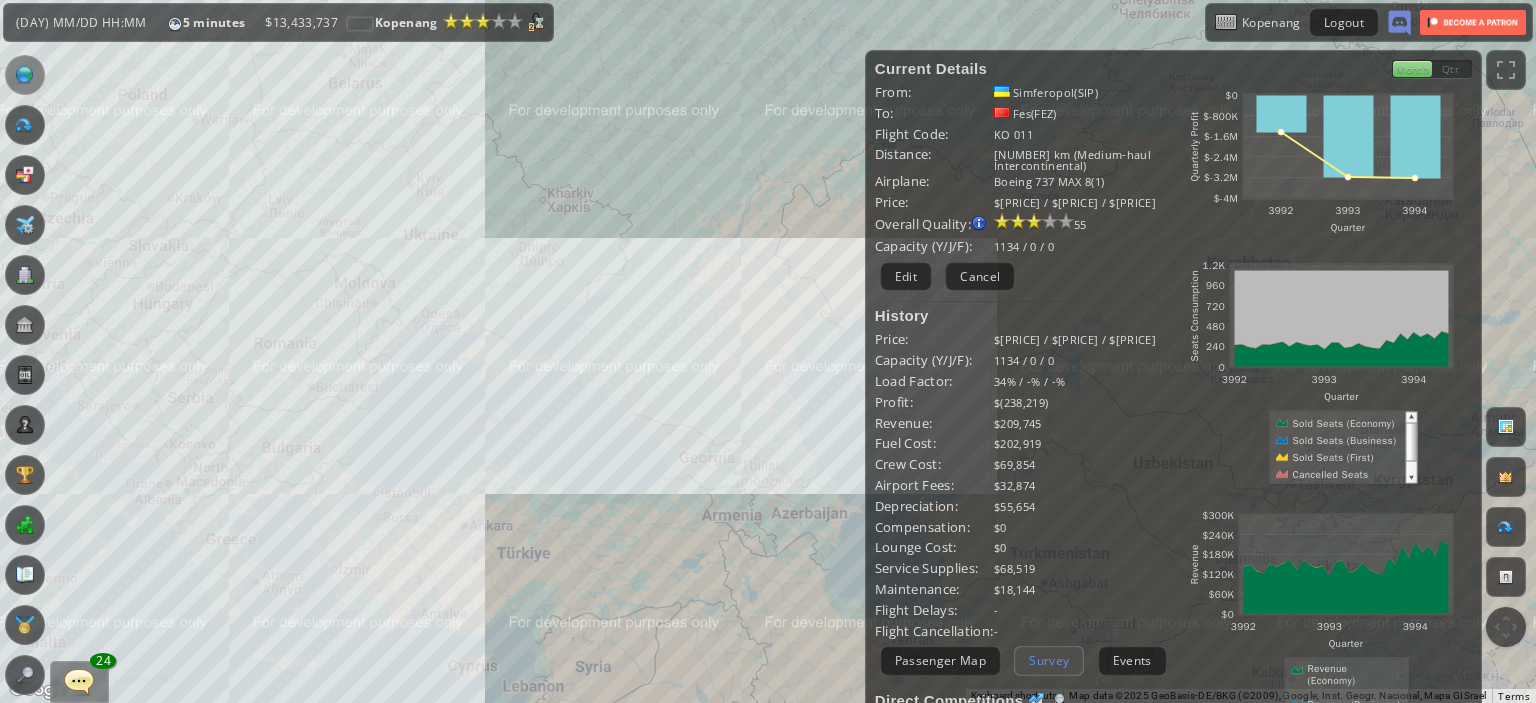 click on "Survey" at bounding box center [1049, 660] 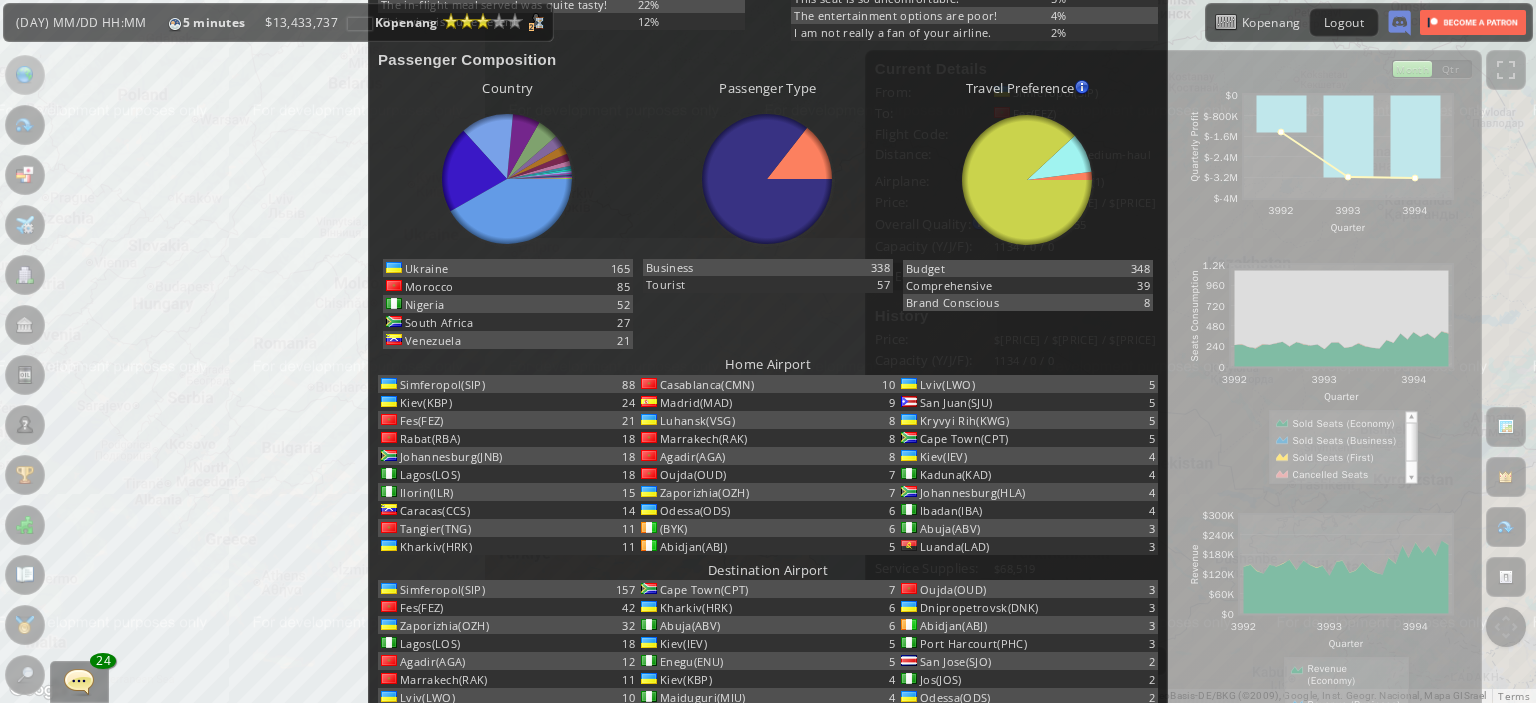 scroll, scrollTop: 0, scrollLeft: 0, axis: both 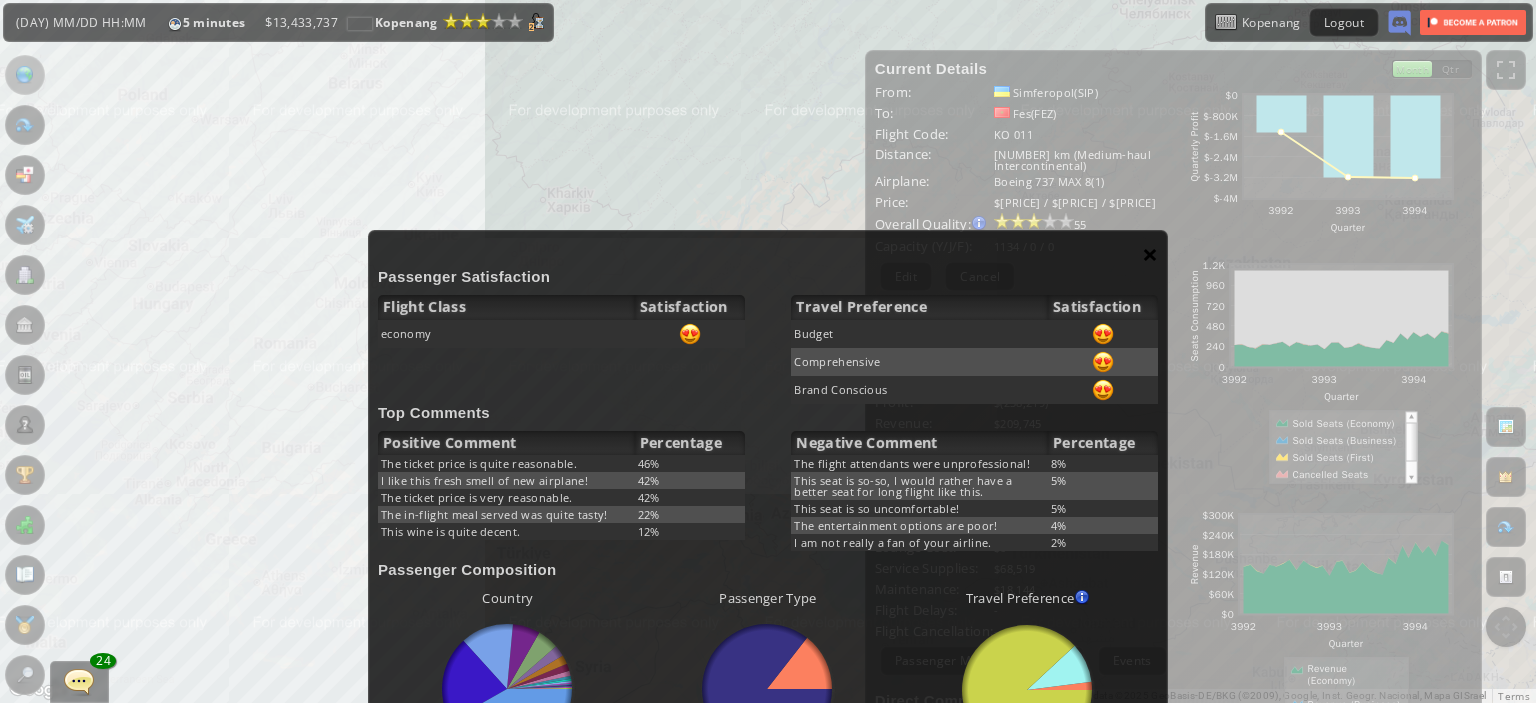 click on "×" at bounding box center [1150, 254] 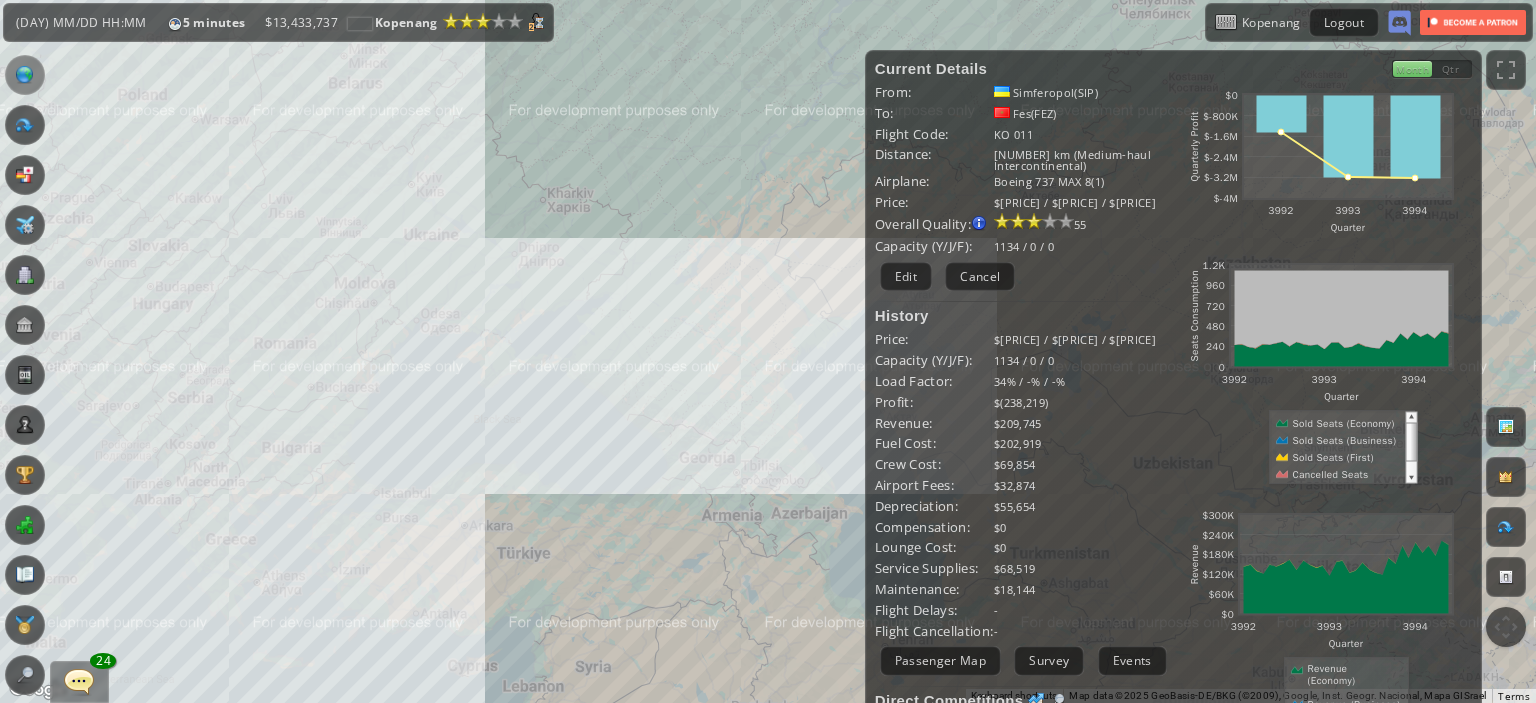 drag, startPoint x: 648, startPoint y: 303, endPoint x: 782, endPoint y: 508, distance: 244.91019 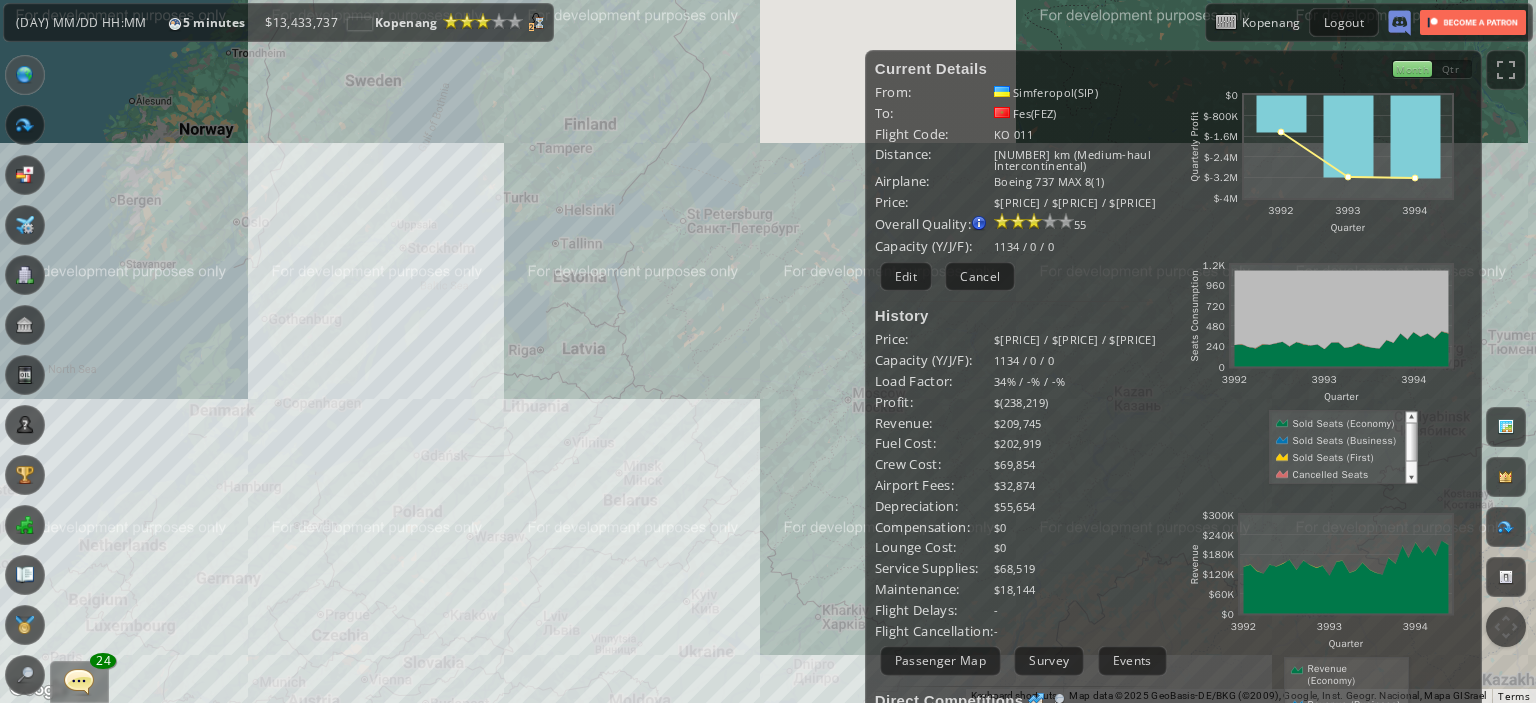 drag, startPoint x: 782, startPoint y: 508, endPoint x: 716, endPoint y: 231, distance: 284.75427 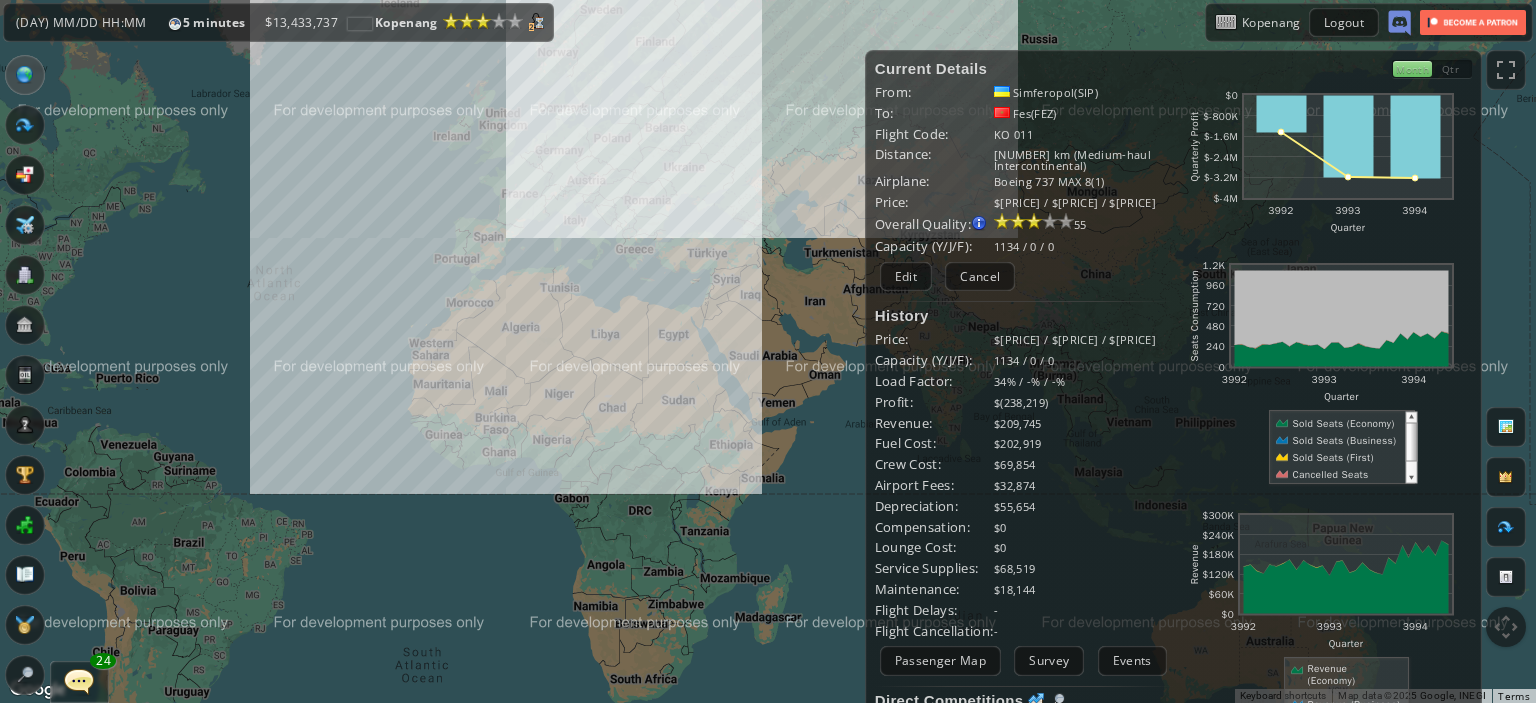 drag, startPoint x: 716, startPoint y: 231, endPoint x: 753, endPoint y: 375, distance: 148.6775 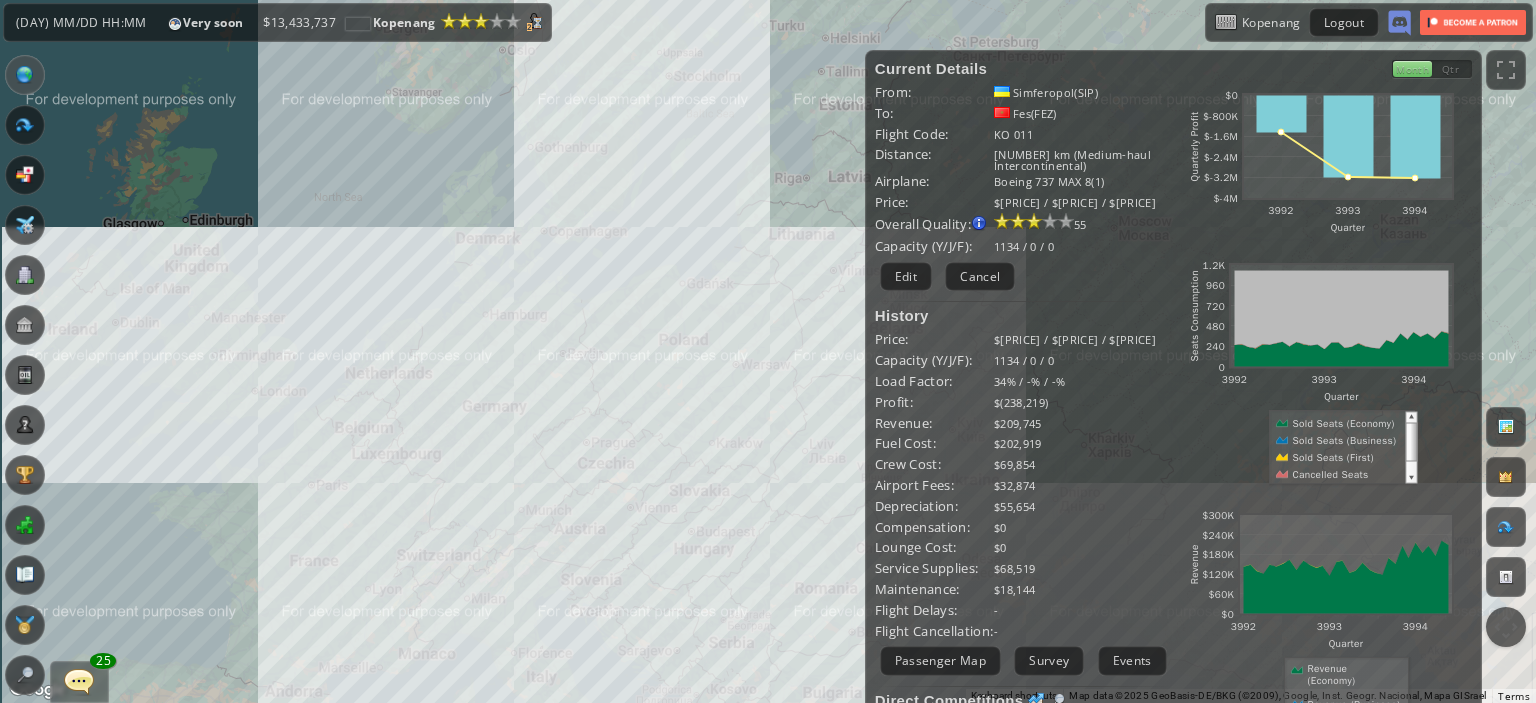 drag, startPoint x: 623, startPoint y: 464, endPoint x: 576, endPoint y: 415, distance: 67.89698 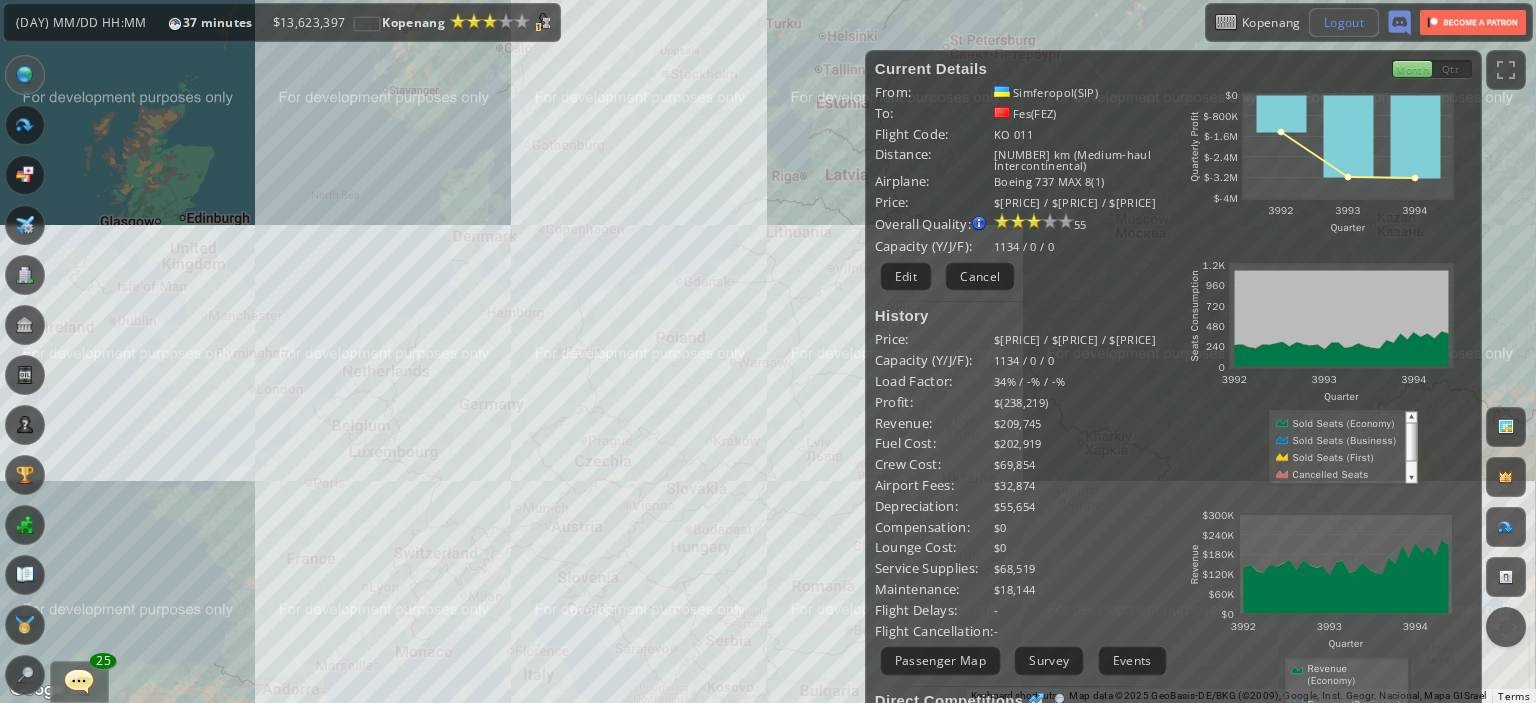 click on "Logout" at bounding box center [1344, 22] 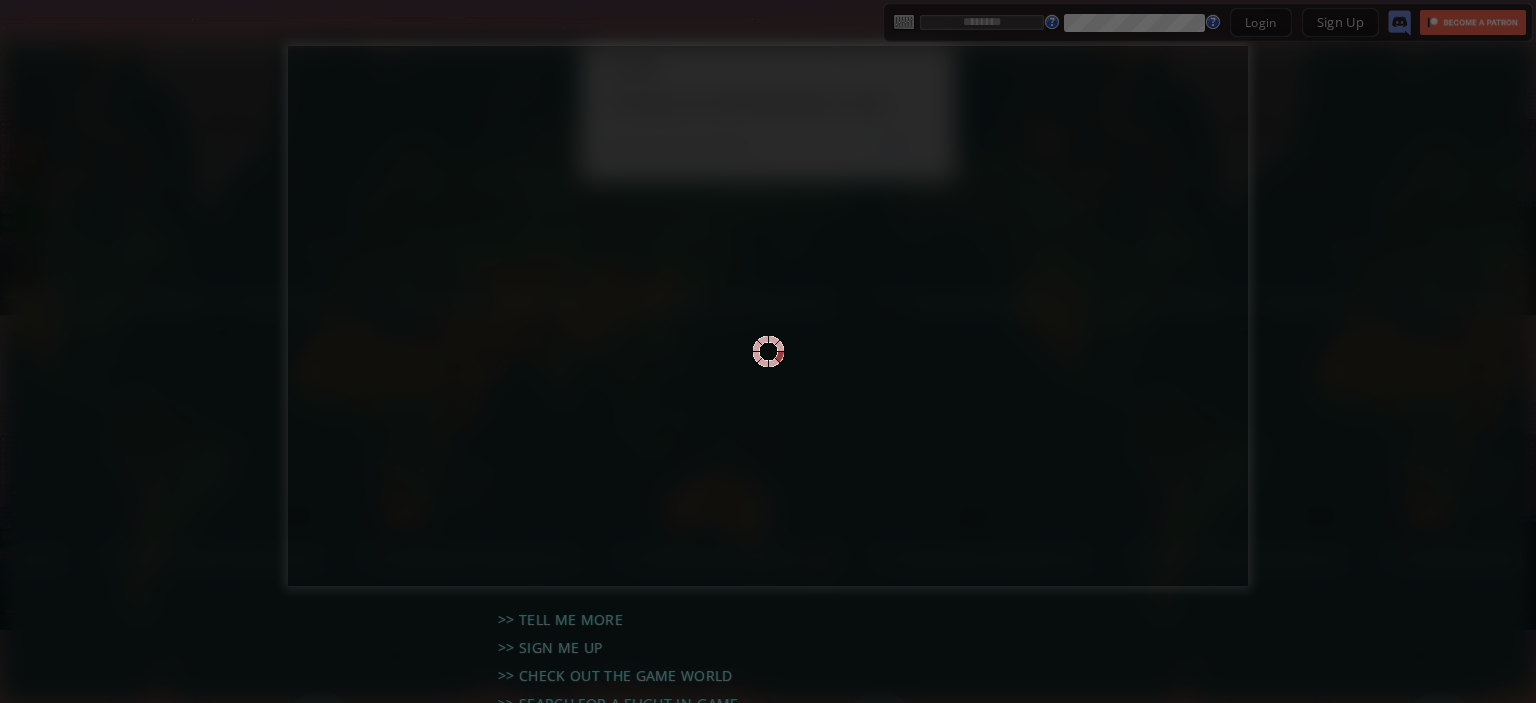 scroll, scrollTop: 0, scrollLeft: 0, axis: both 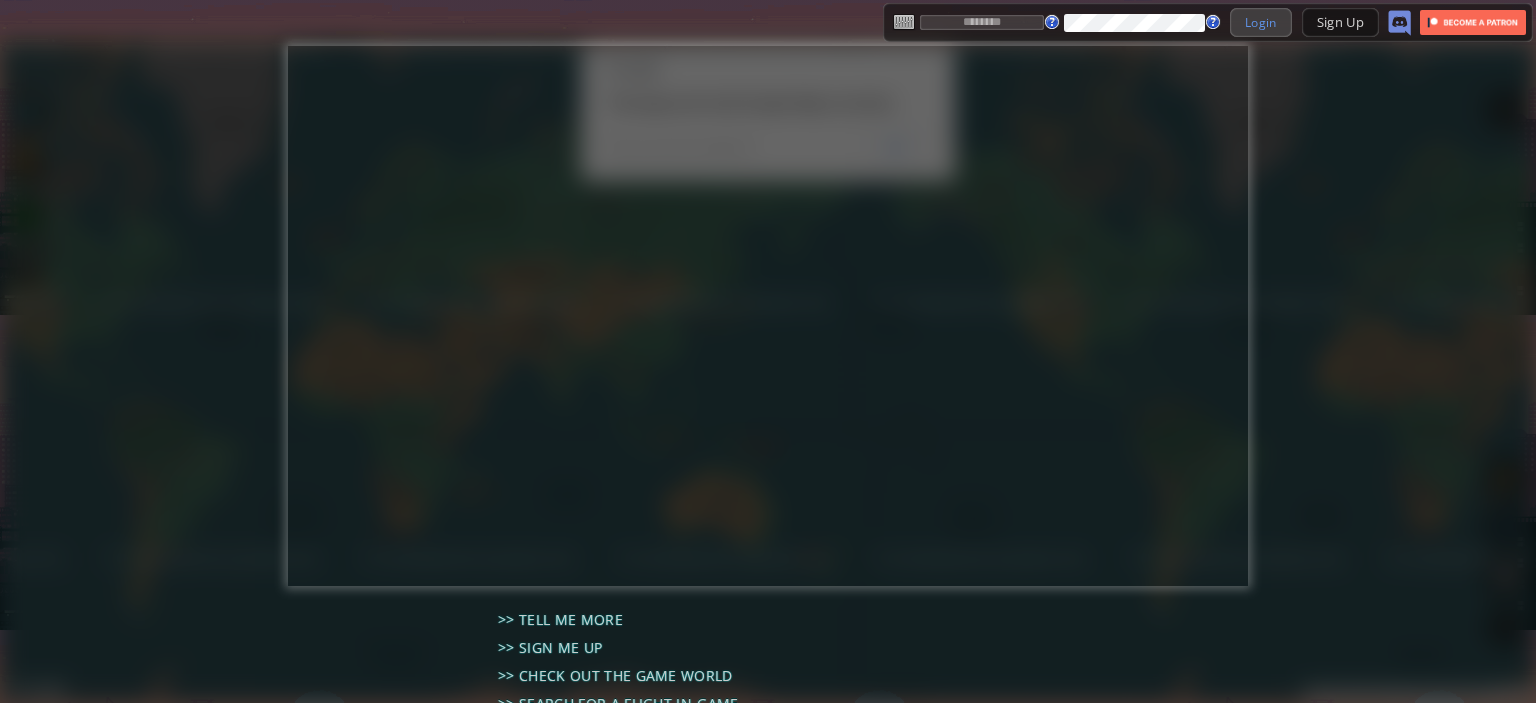 type on "*********" 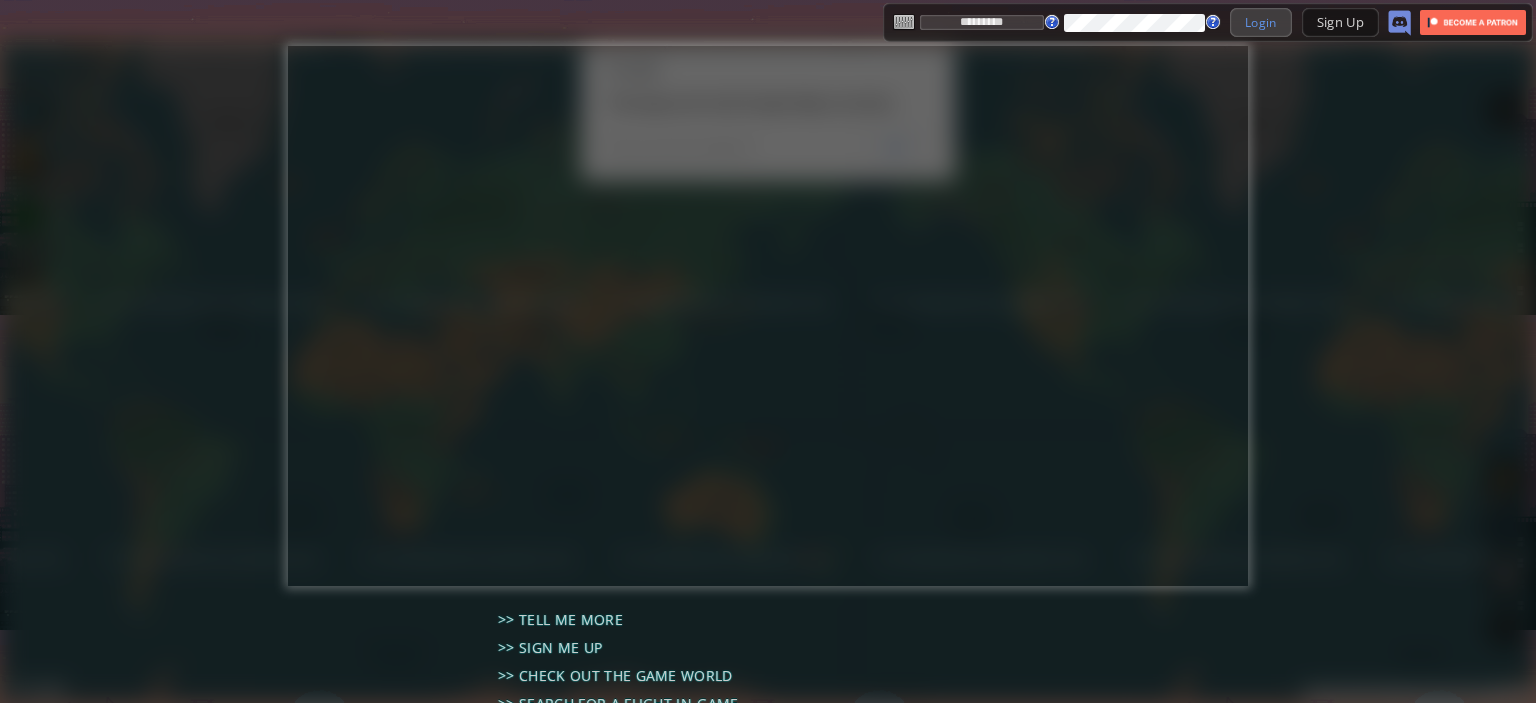 click on "Login" at bounding box center (1261, 22) 